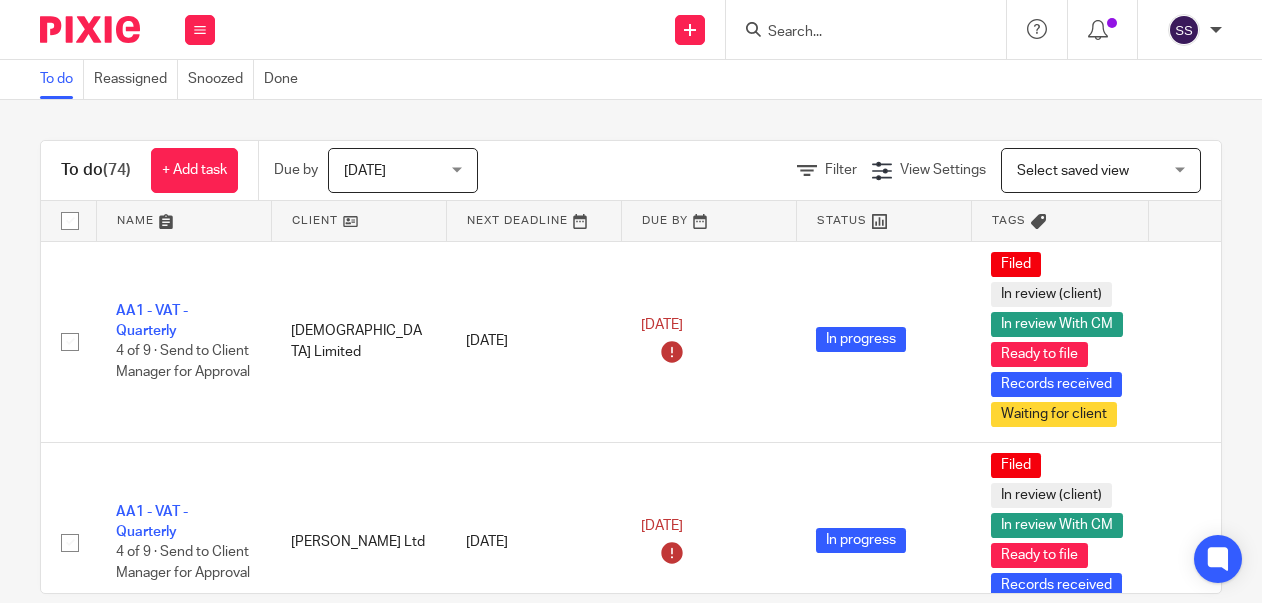 scroll, scrollTop: 0, scrollLeft: 0, axis: both 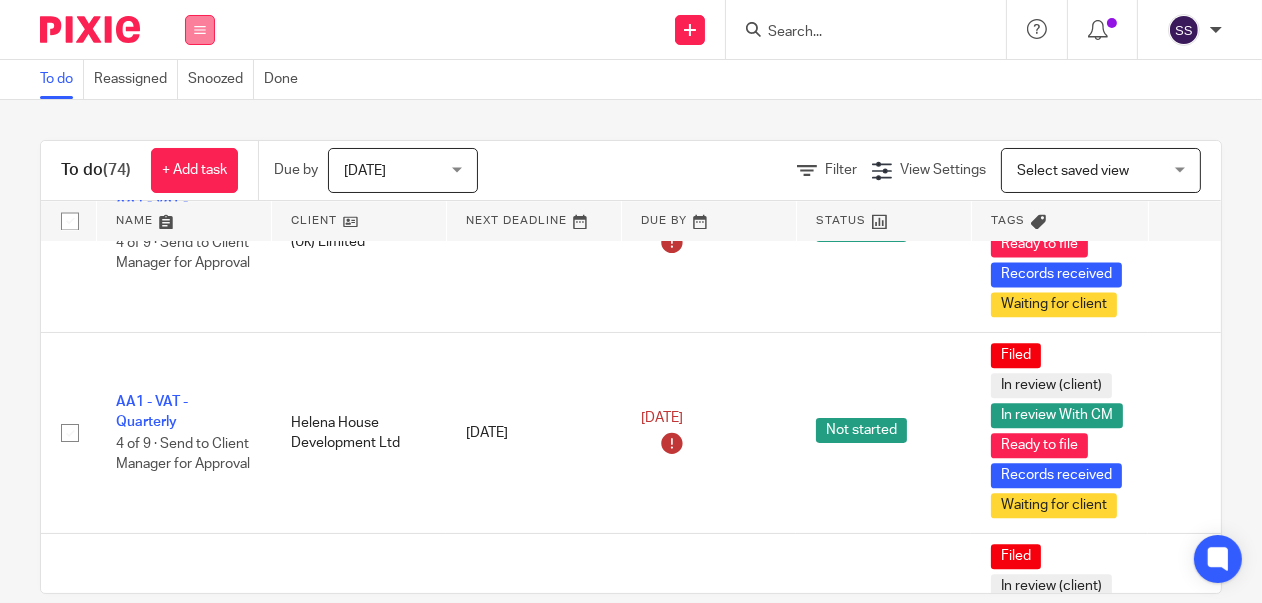 click at bounding box center [200, 30] 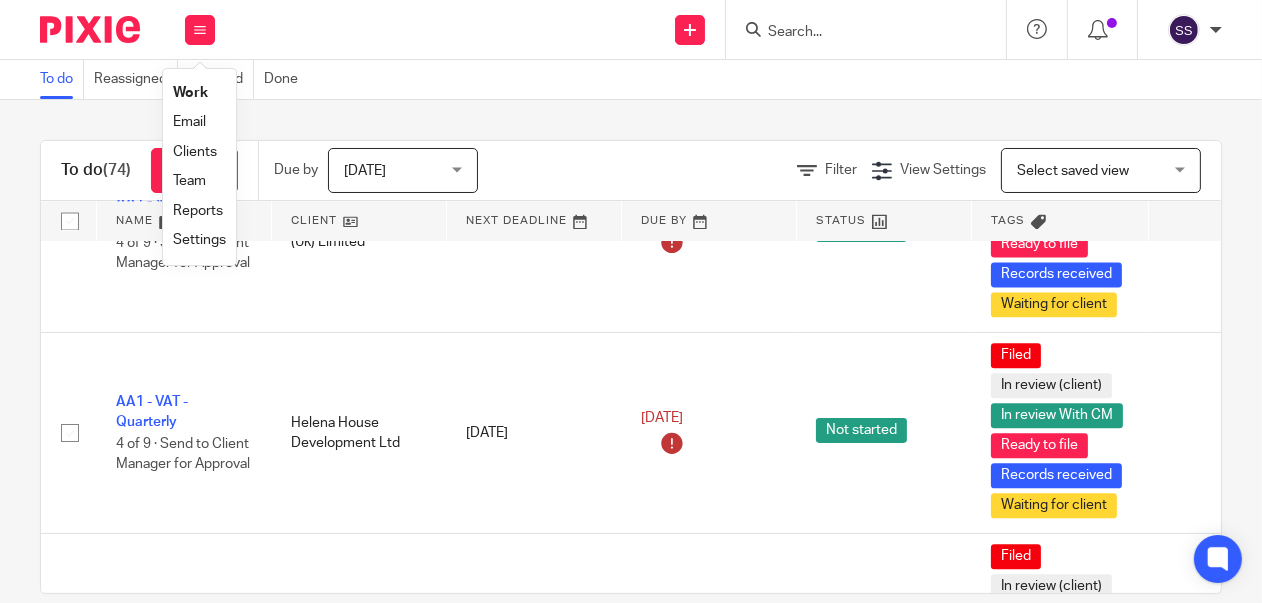 click on "To do
(74)   + Add task    Due by
Today
Today
Today
Tomorrow
This week
Next week
This month
Next month
All
today     Filter     View Settings   View Settings       Manage saved views
Select saved view
Select saved view
Select saved view
Name     Client     Next Deadline     Due By     Status   Tags       AA1 - VAT - Quarterly
4
of
9 ·
Send to Client Manager for Approval
Climate First Limited
10 Jun 2025
15 Jun 2025
In progress
Filed In review (client) In review With CM Ready to file Records received Waiting for client             Edit task
Delete" at bounding box center (631, 351) 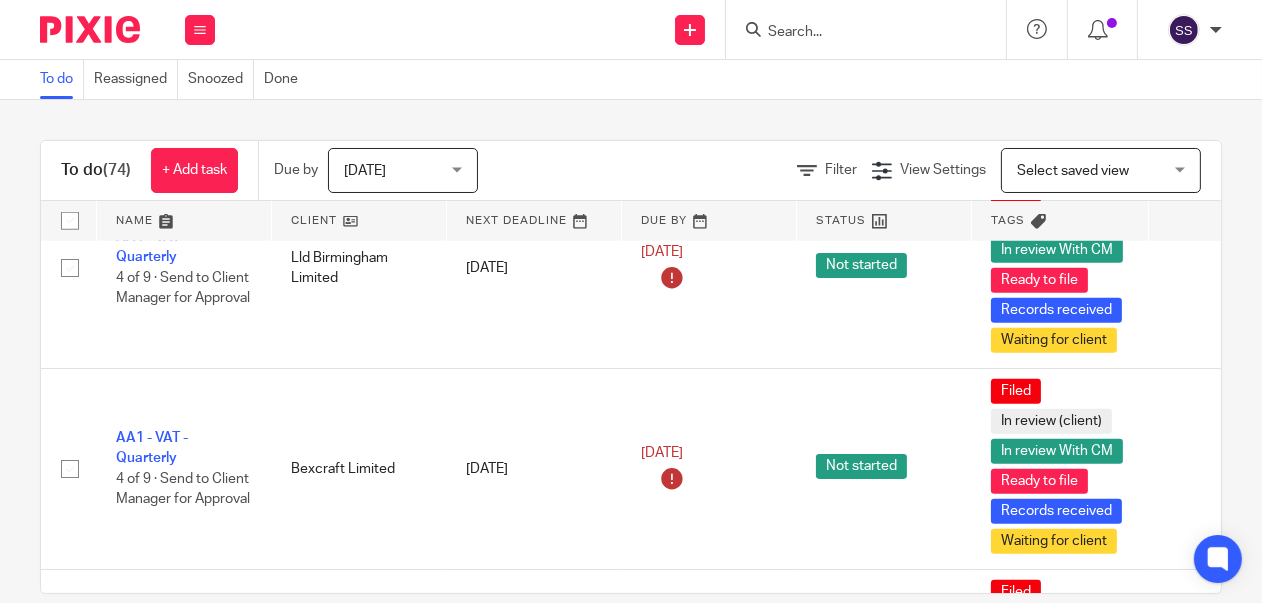 scroll, scrollTop: 10638, scrollLeft: 0, axis: vertical 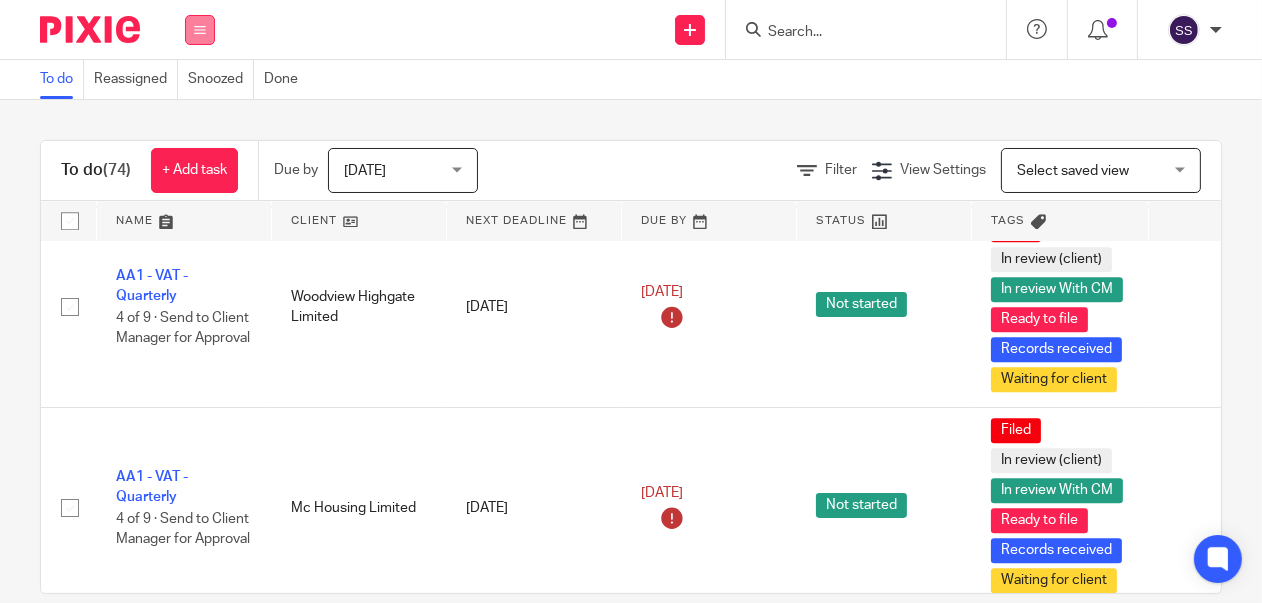 drag, startPoint x: 1186, startPoint y: 353, endPoint x: 189, endPoint y: 26, distance: 1049.256 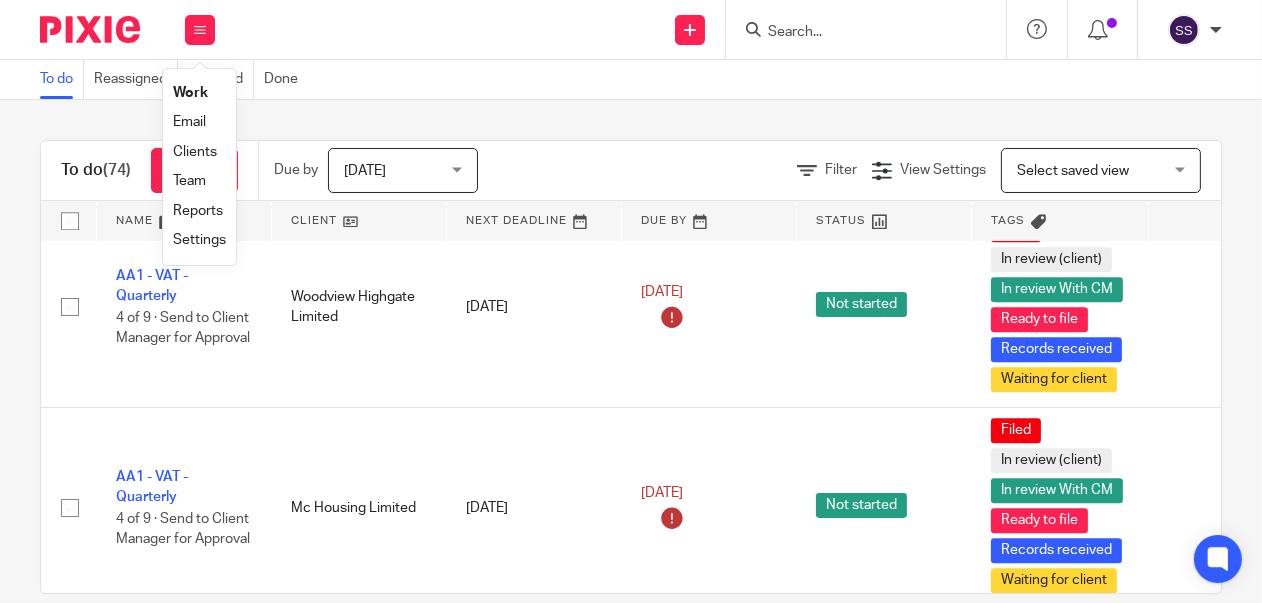 click on "Clients" at bounding box center [195, 152] 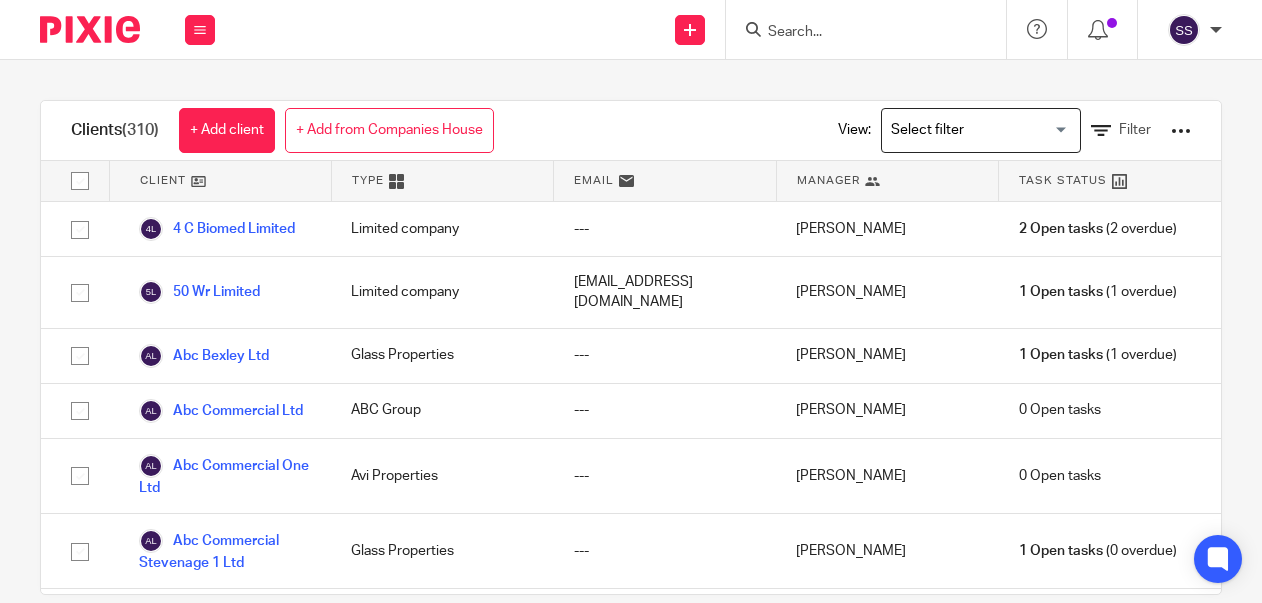 scroll, scrollTop: 0, scrollLeft: 0, axis: both 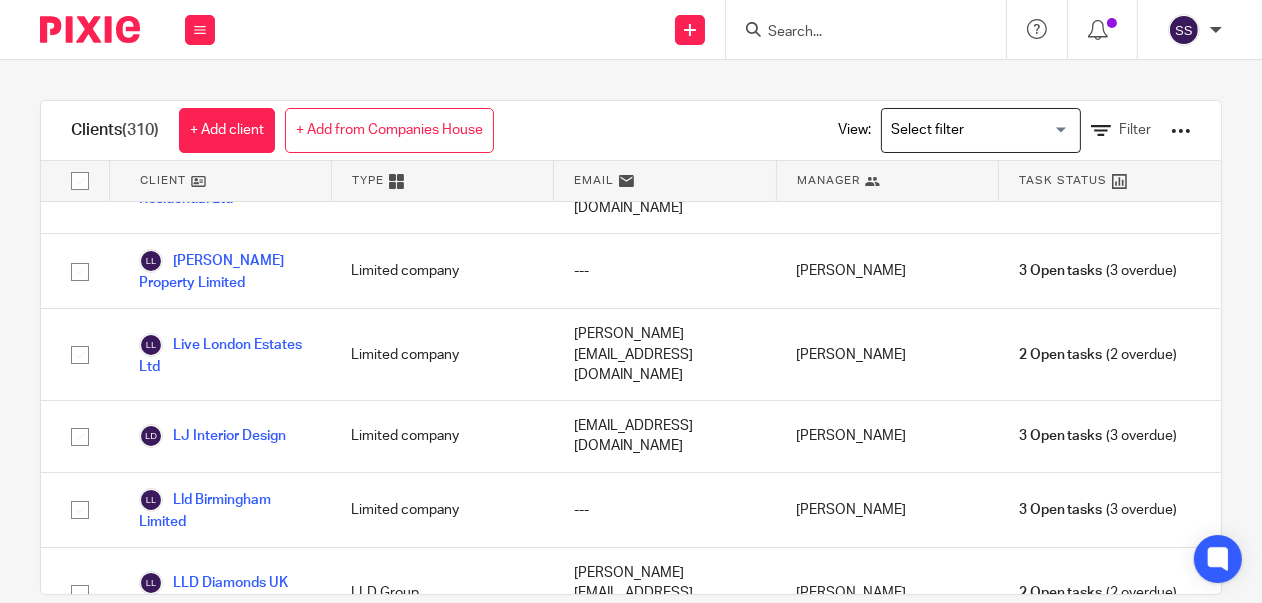 click on "Maurice Esterkin" at bounding box center (211, 1672) 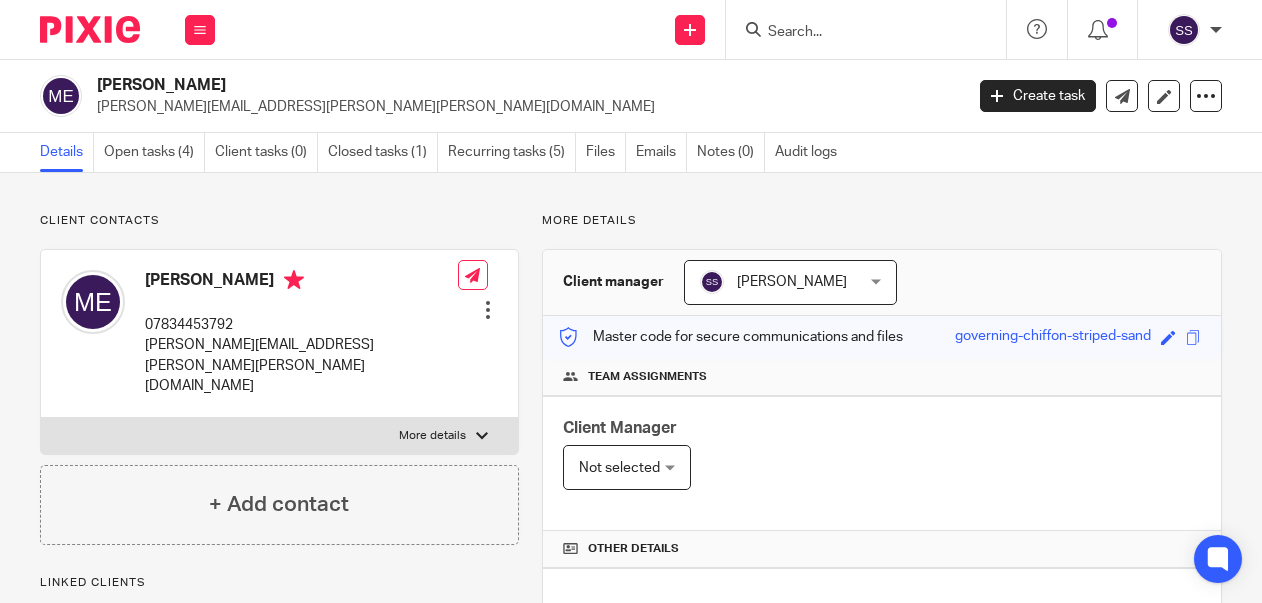 scroll, scrollTop: 0, scrollLeft: 0, axis: both 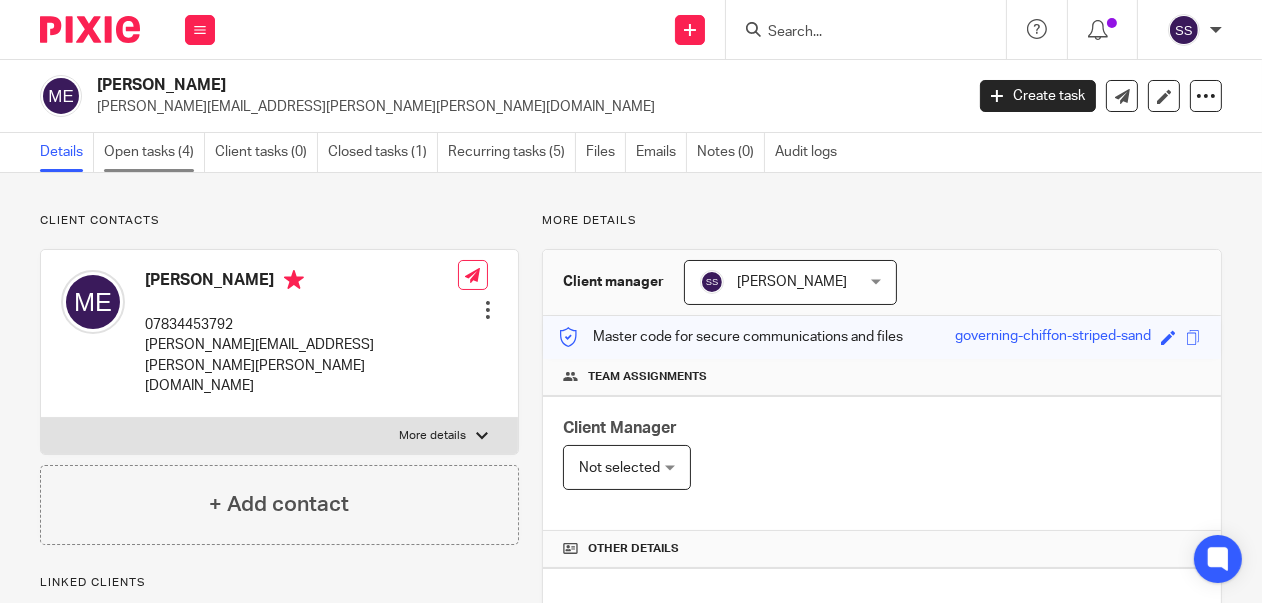 click on "Open tasks (4)" at bounding box center [154, 152] 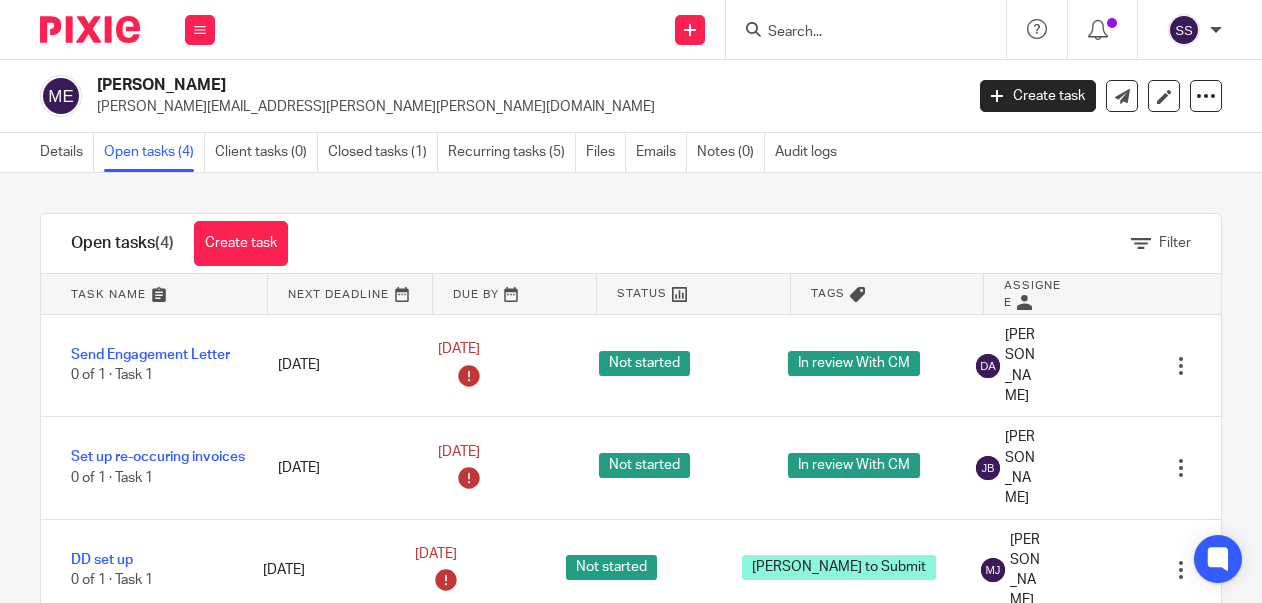 scroll, scrollTop: 0, scrollLeft: 0, axis: both 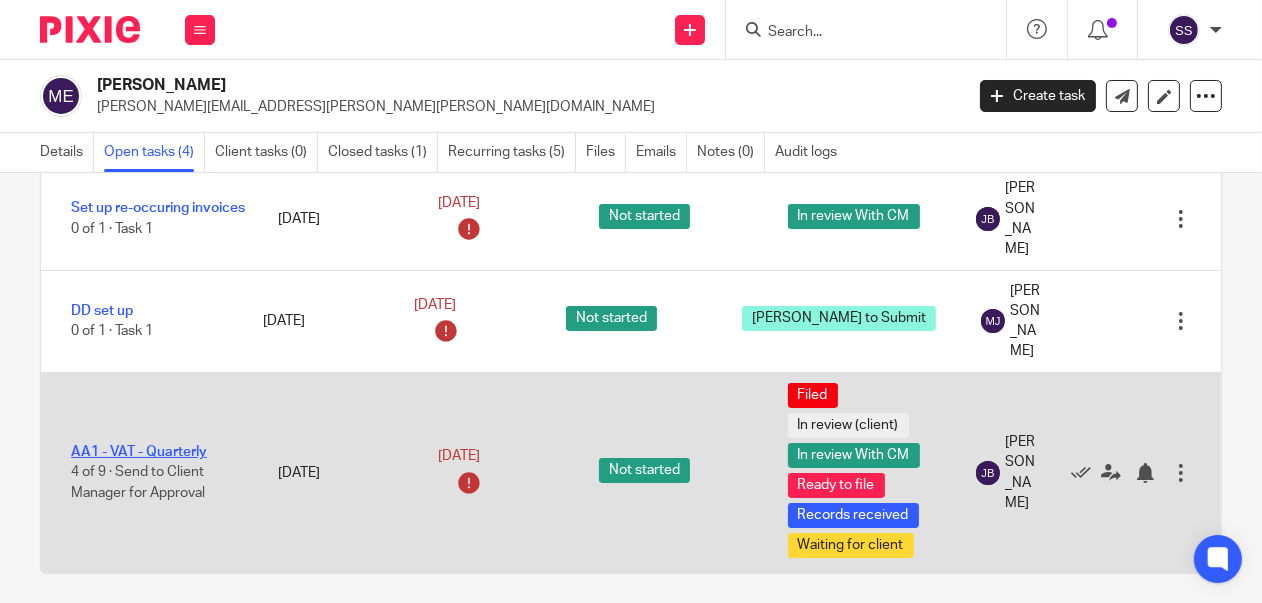 click on "AA1 - VAT - Quarterly" at bounding box center (139, 452) 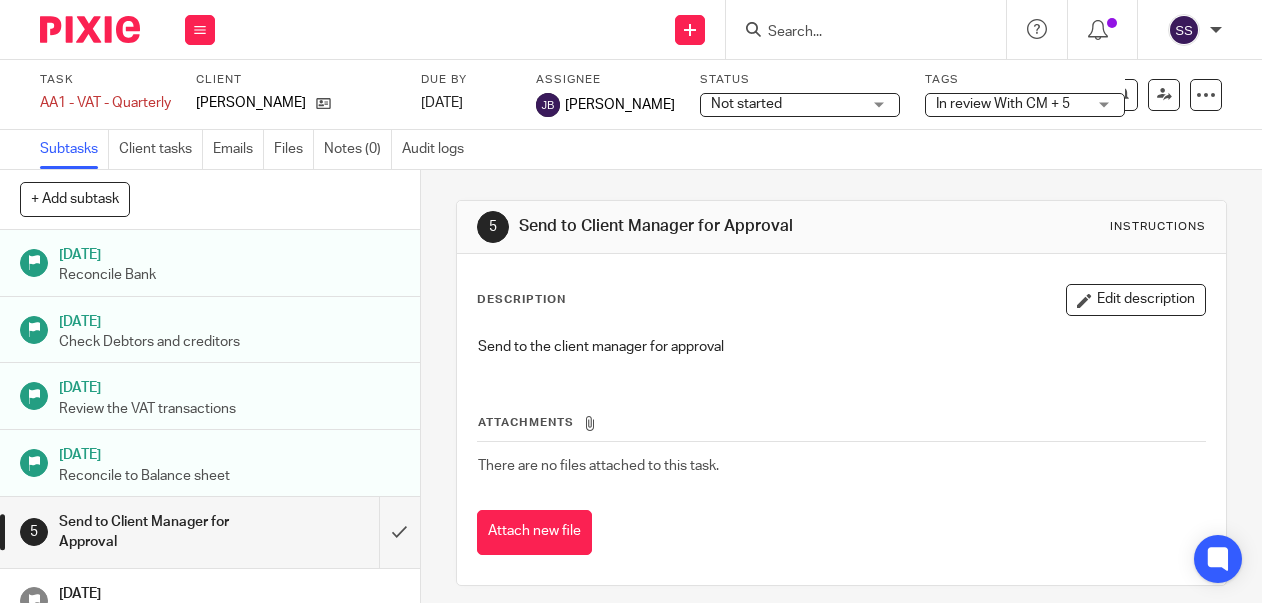 scroll, scrollTop: 0, scrollLeft: 0, axis: both 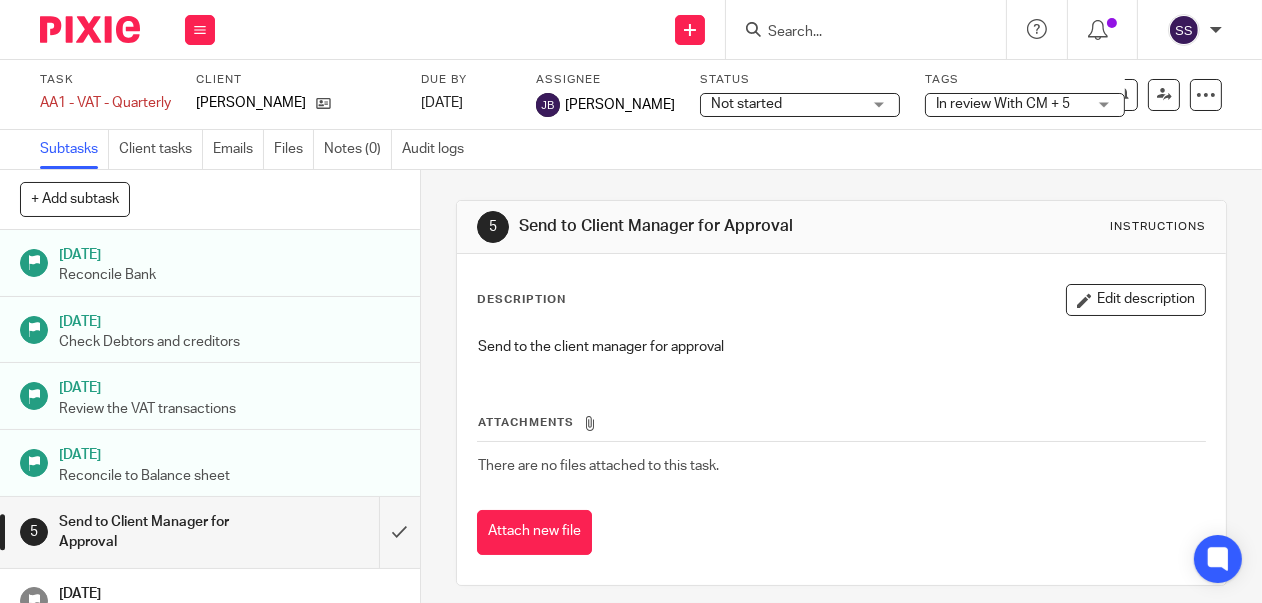 click on "In review With CM + 5" at bounding box center [1025, 105] 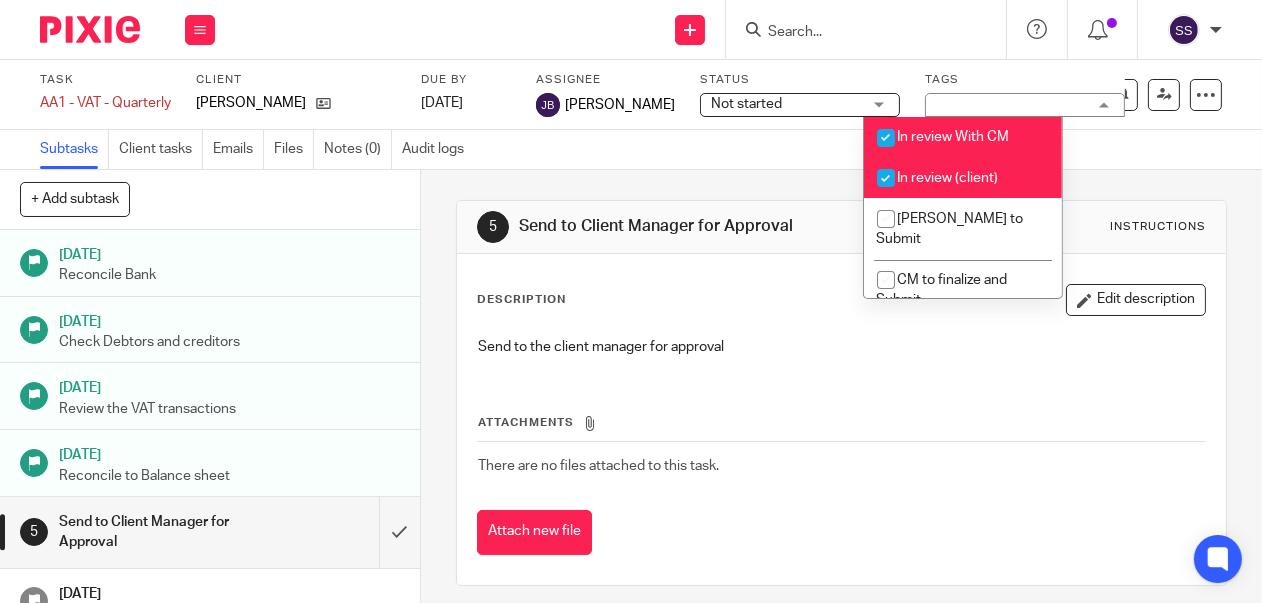 click at bounding box center (886, 178) 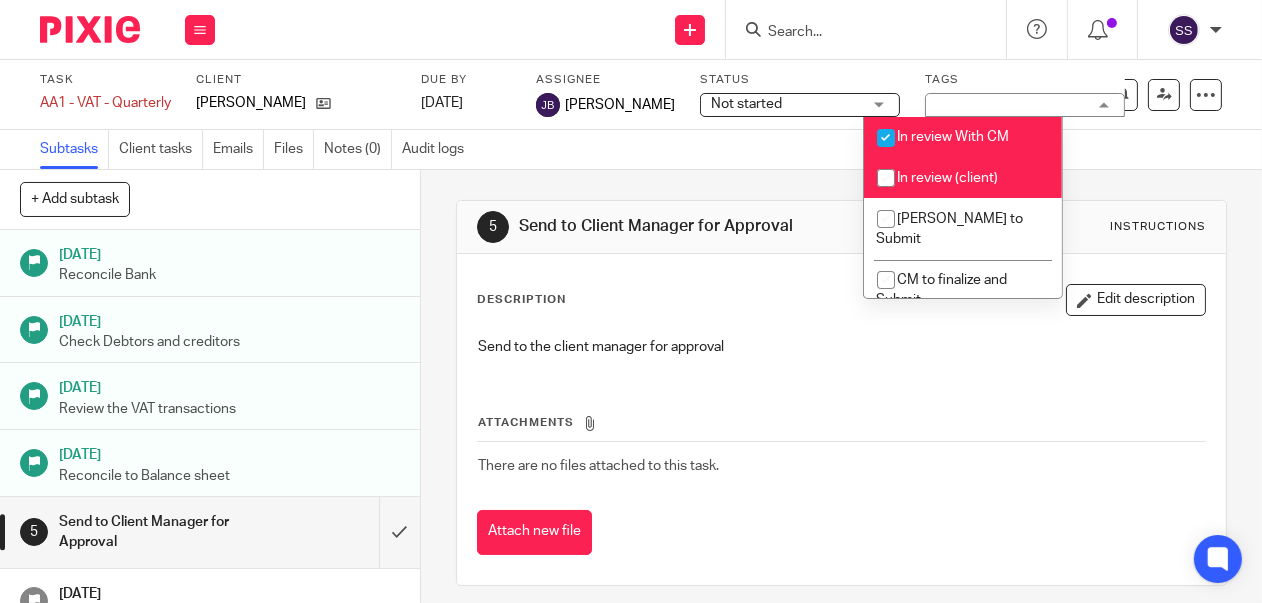 checkbox on "false" 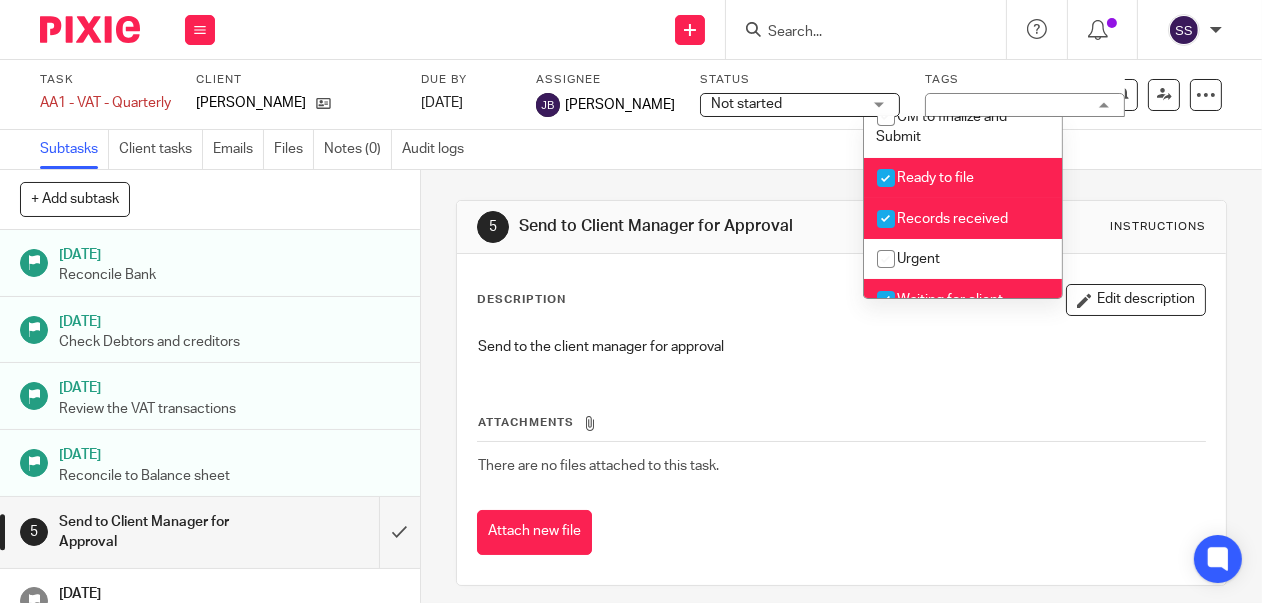 scroll, scrollTop: 157, scrollLeft: 0, axis: vertical 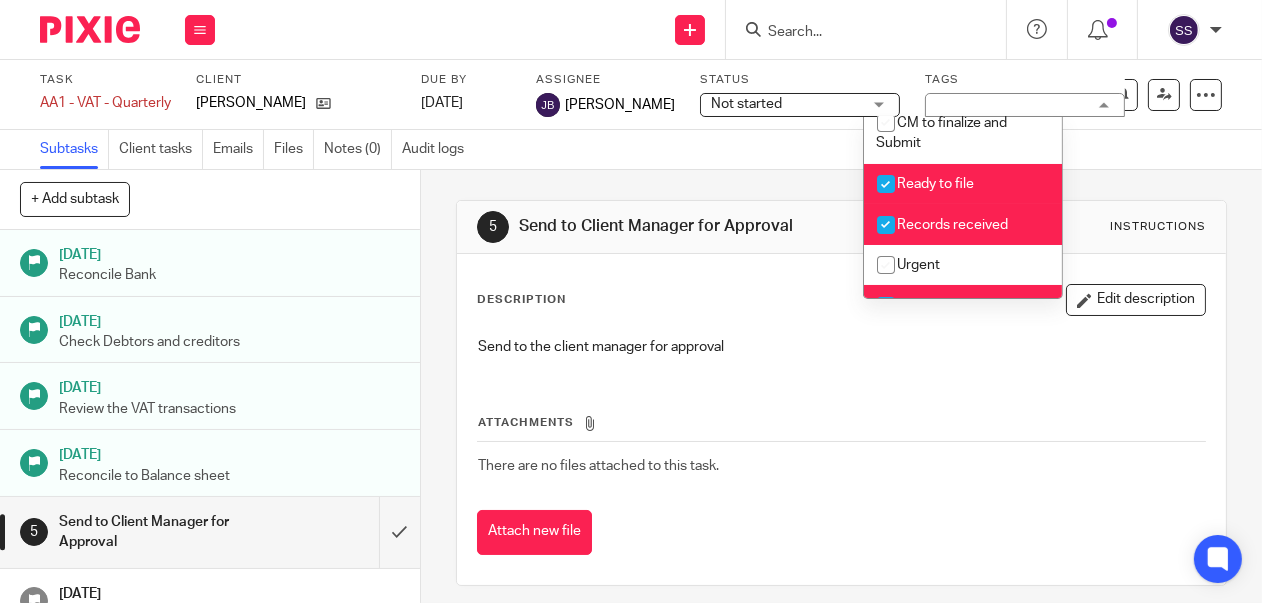 click at bounding box center (886, 184) 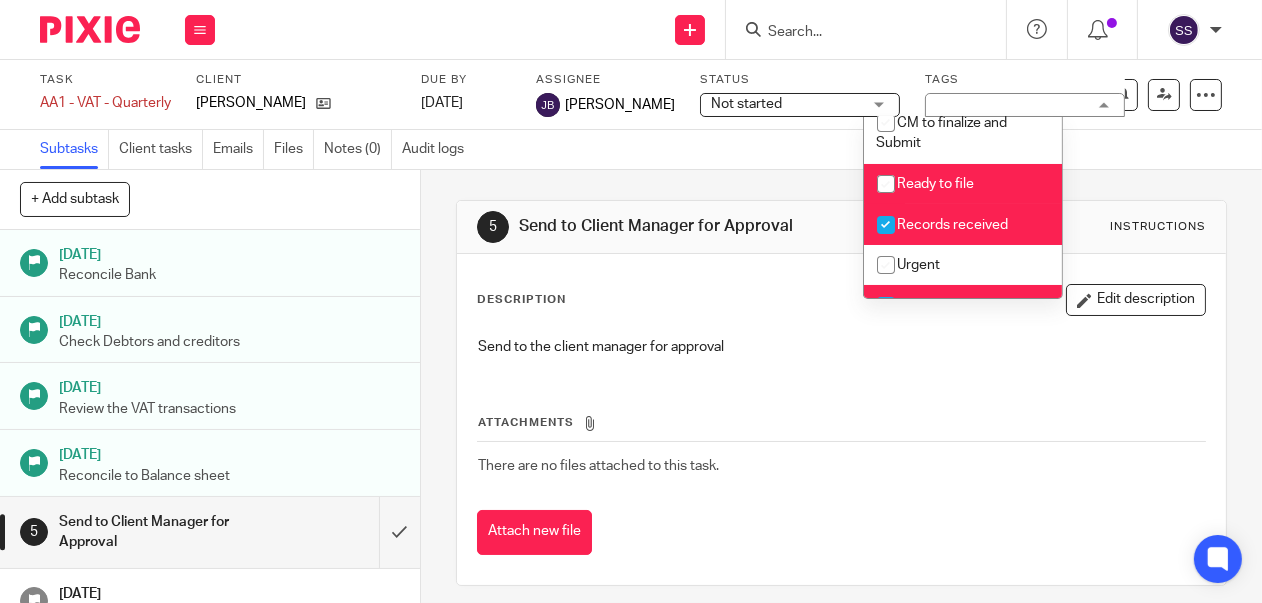 checkbox on "false" 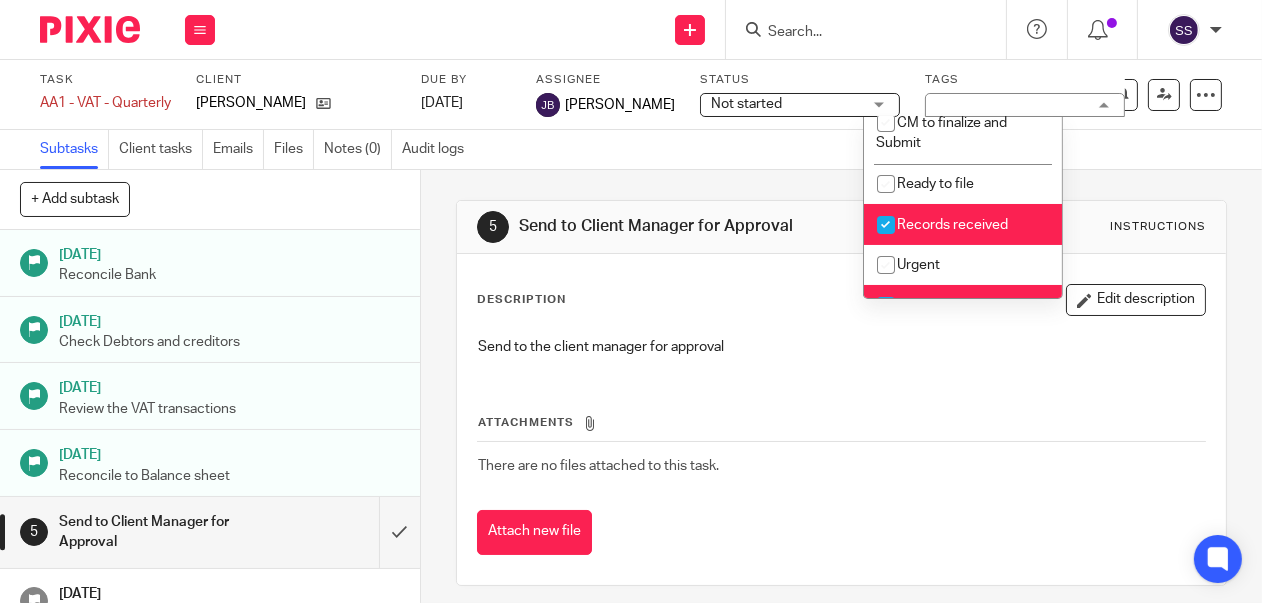 click at bounding box center [886, 225] 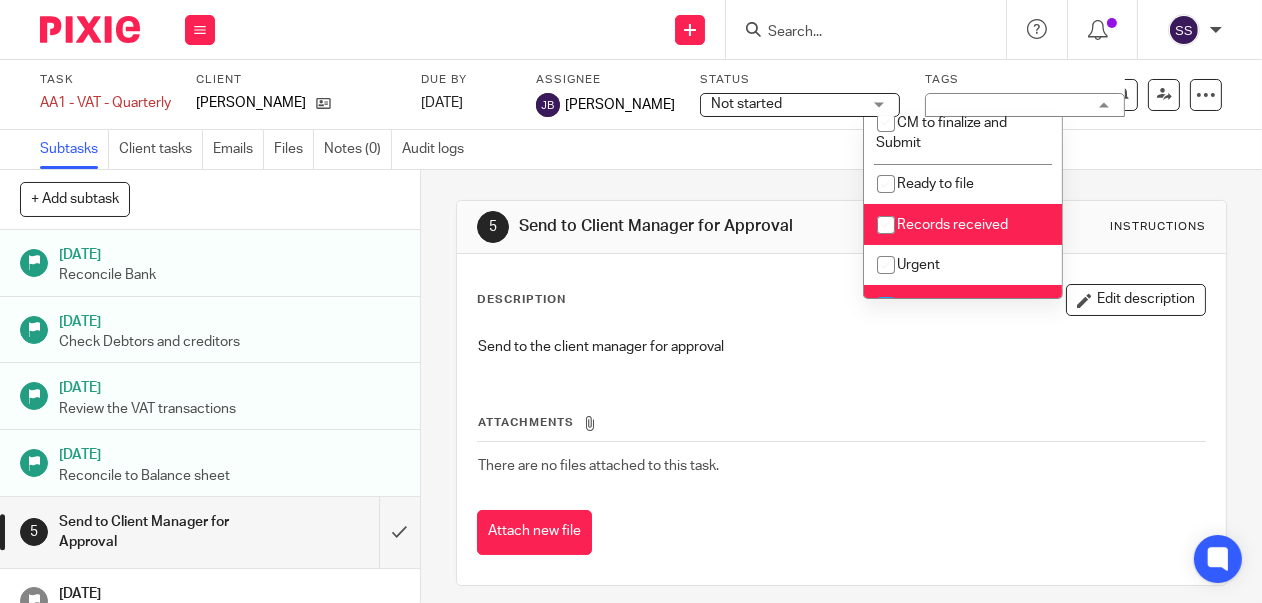 checkbox on "false" 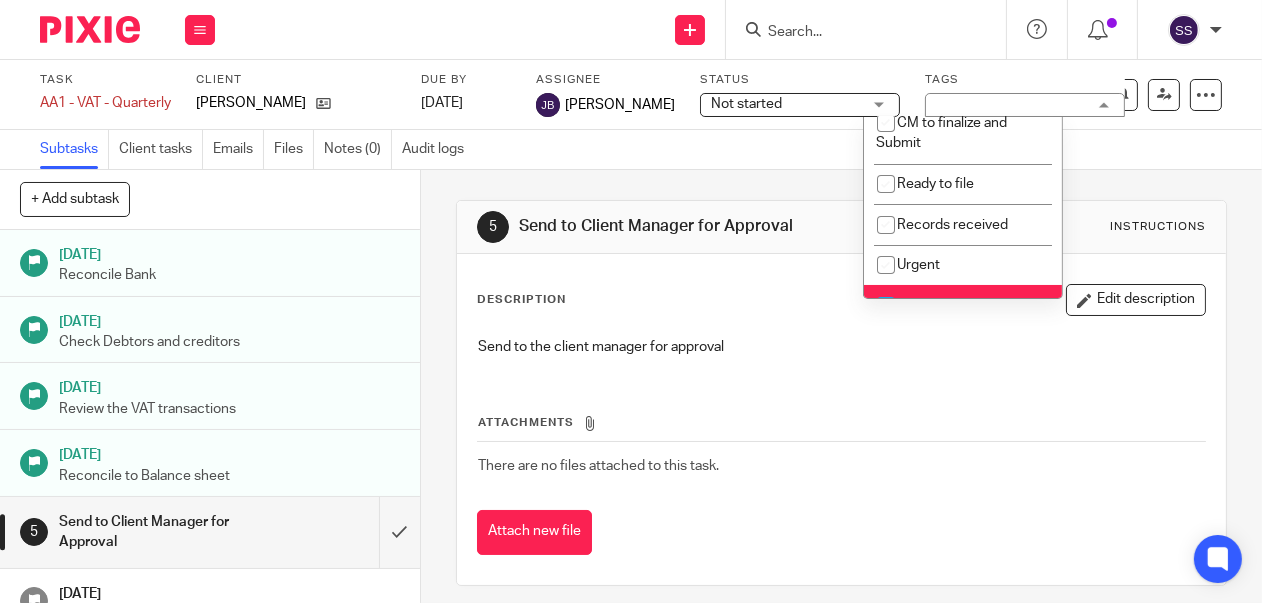 click at bounding box center [886, 306] 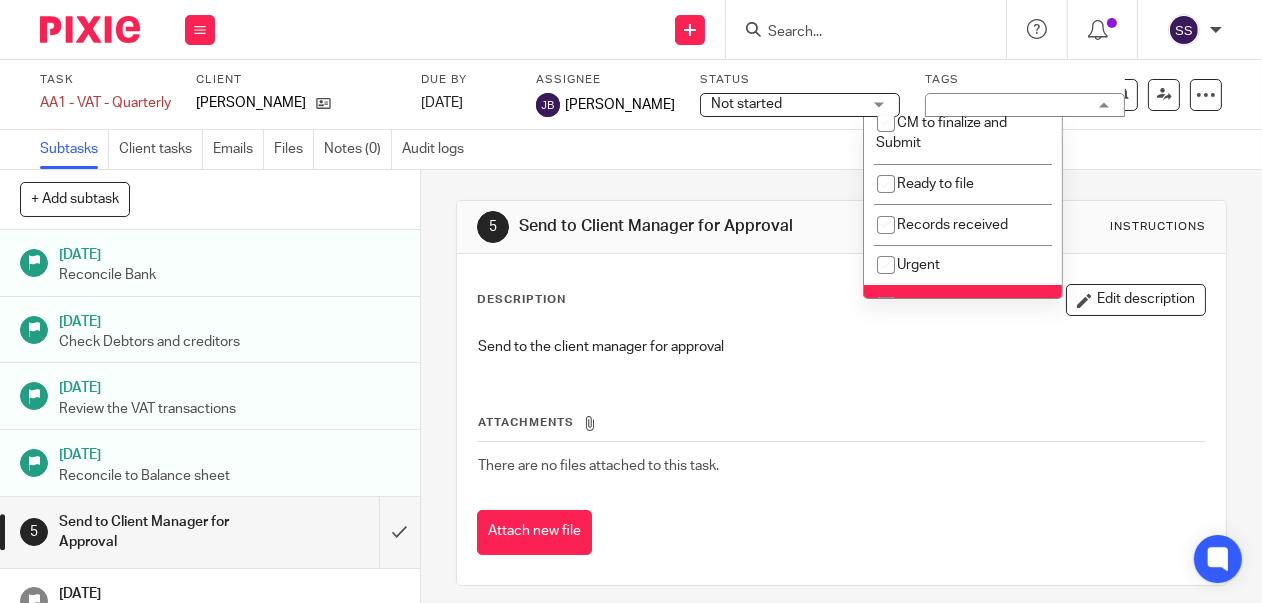 checkbox on "false" 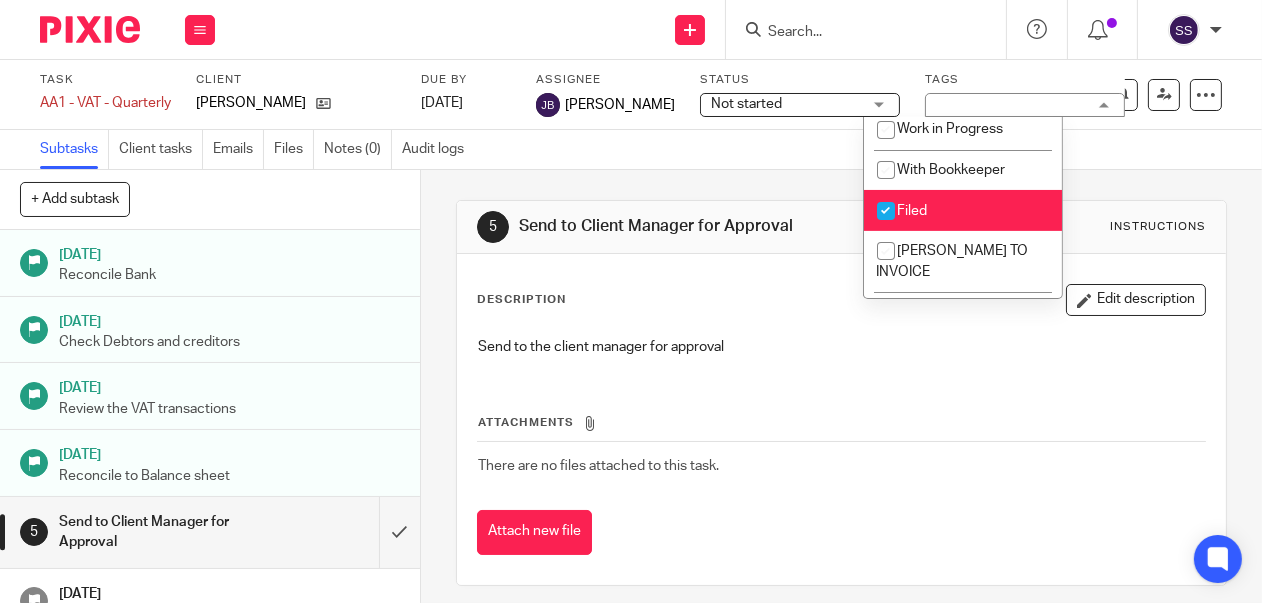 scroll, scrollTop: 462, scrollLeft: 0, axis: vertical 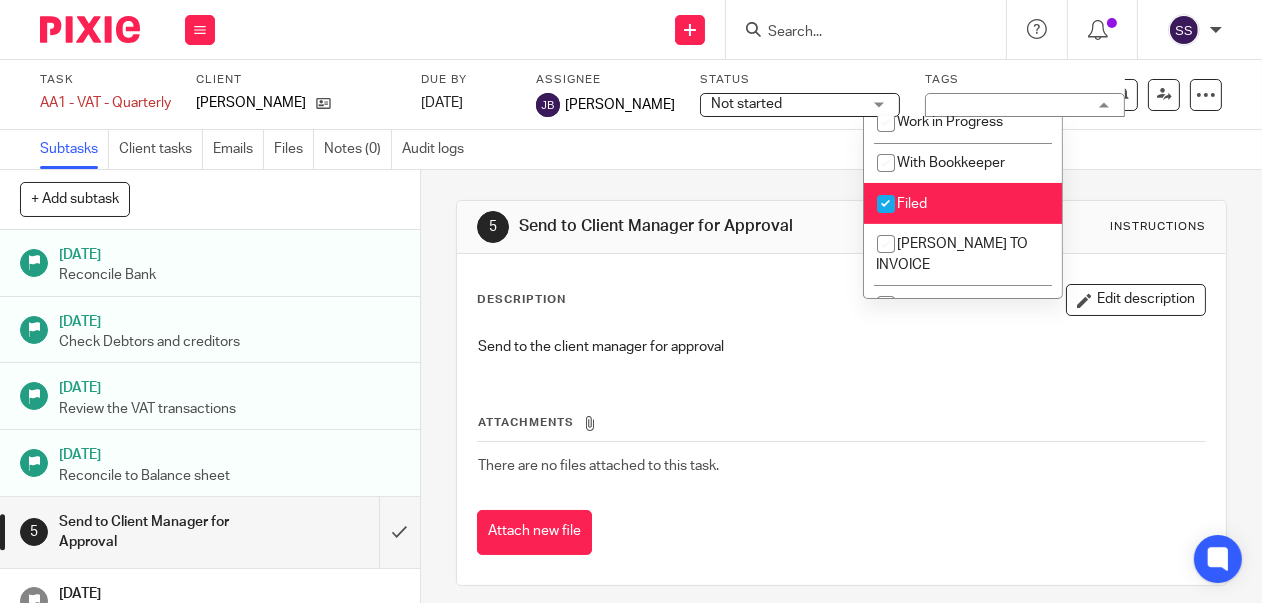 click at bounding box center (886, 204) 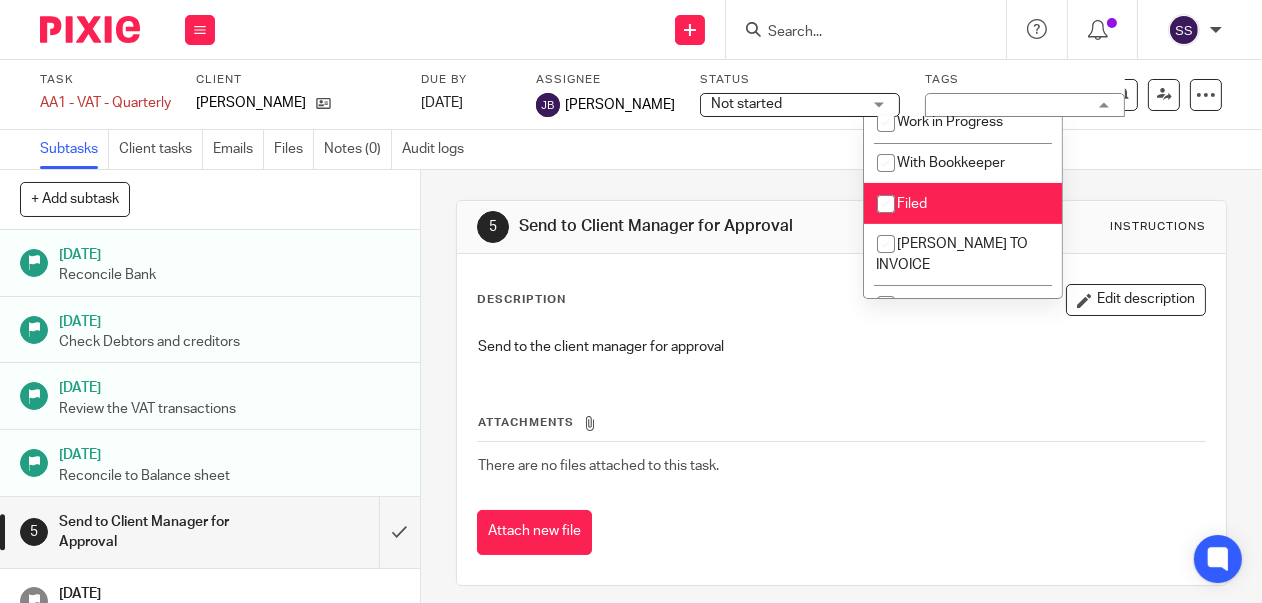 checkbox on "false" 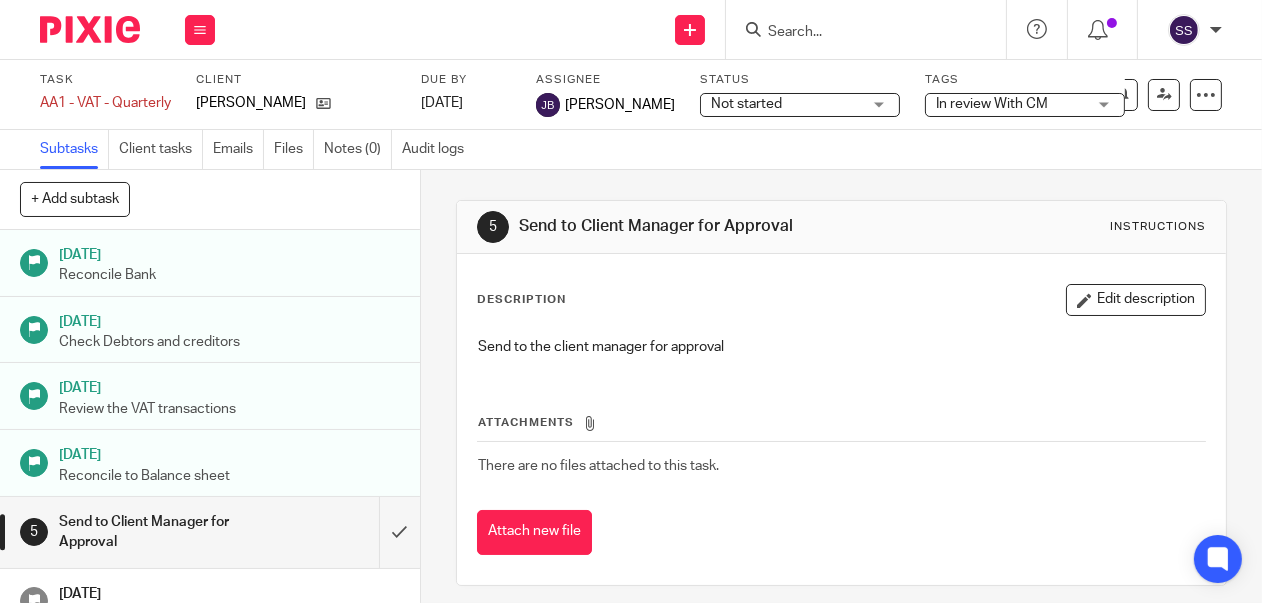 click on "Attach new file" at bounding box center [841, 532] 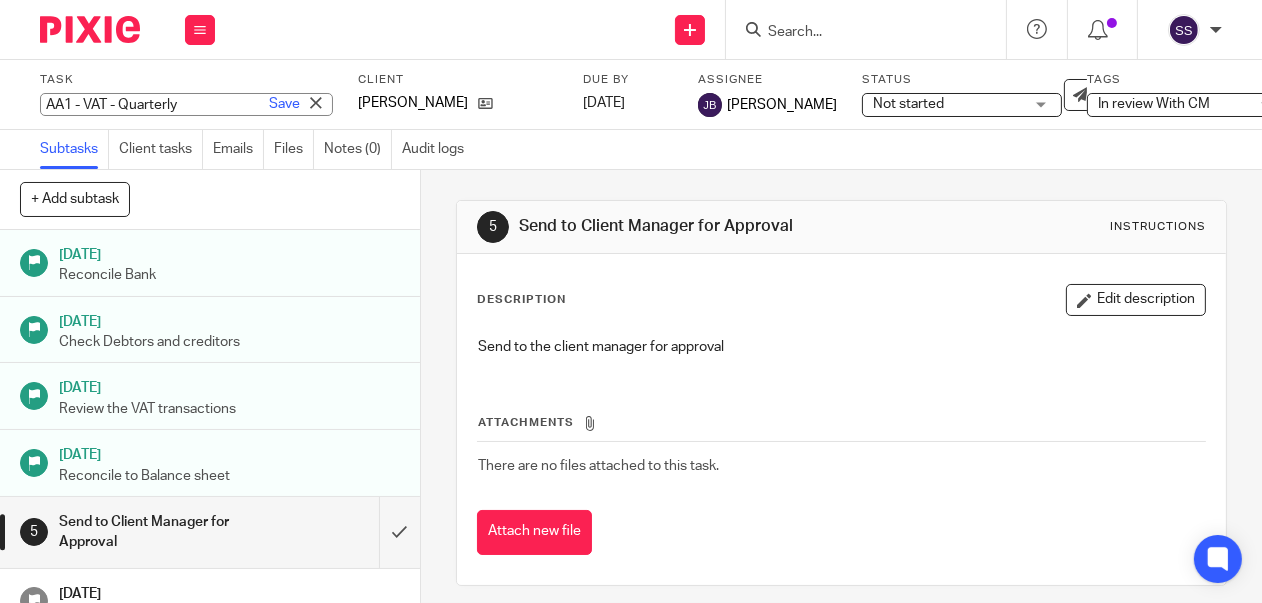 click on "AA1 - VAT - Quarterly   Save
AA1 - VAT - Quarterly" at bounding box center [186, 104] 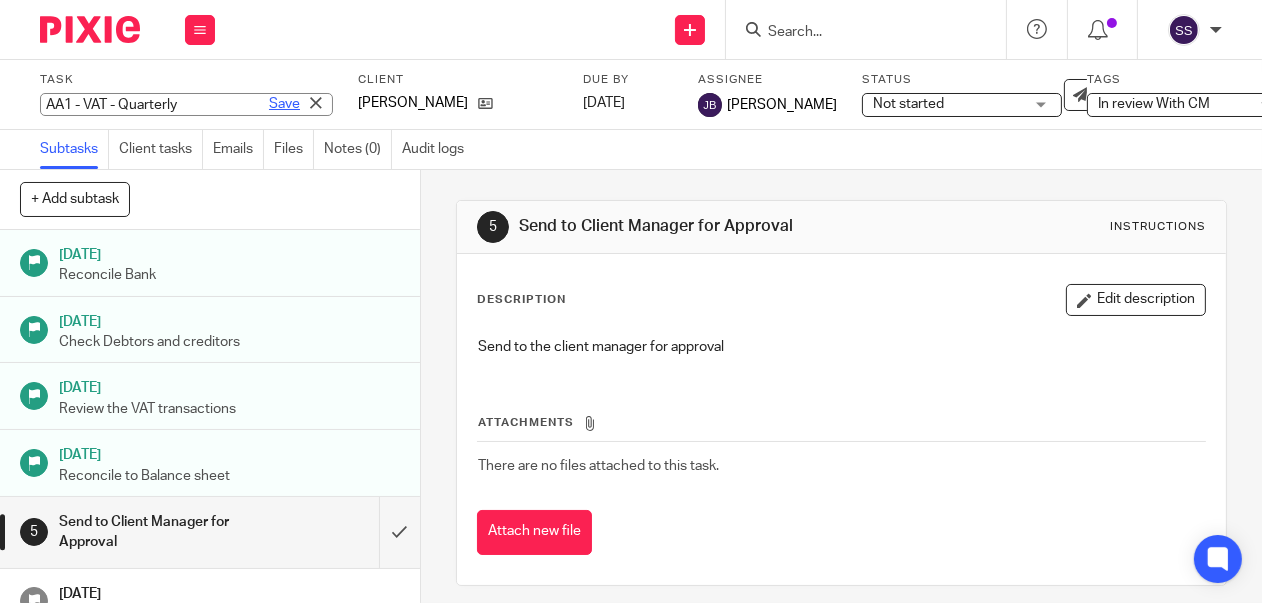 click on "Save" at bounding box center (284, 104) 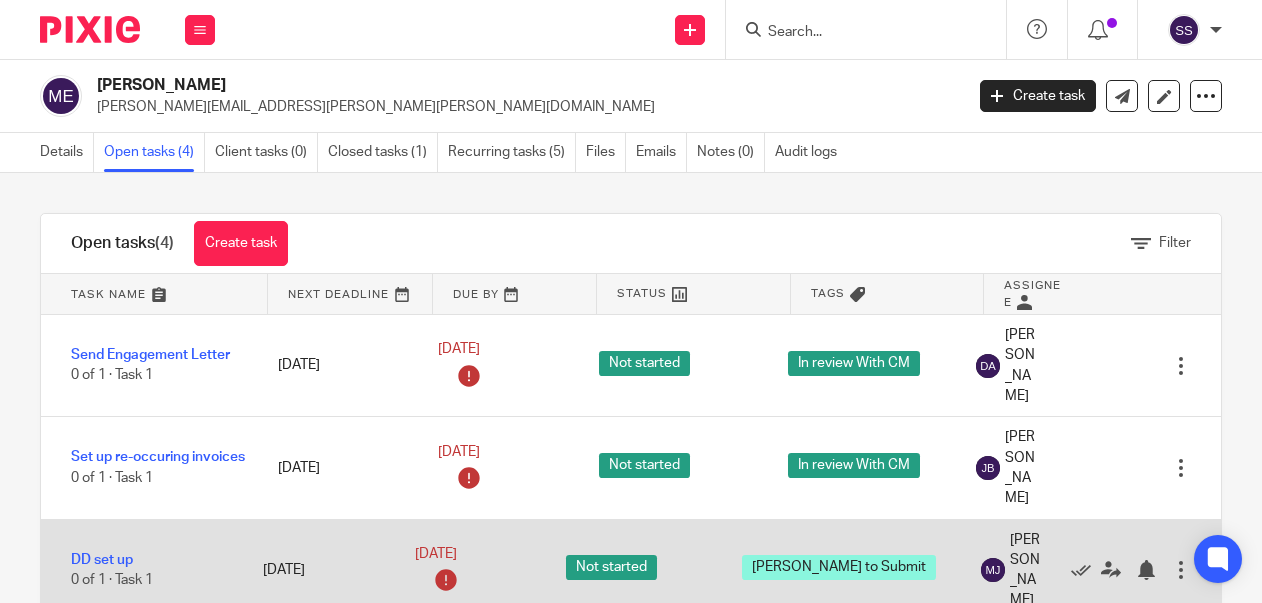 scroll, scrollTop: 0, scrollLeft: 0, axis: both 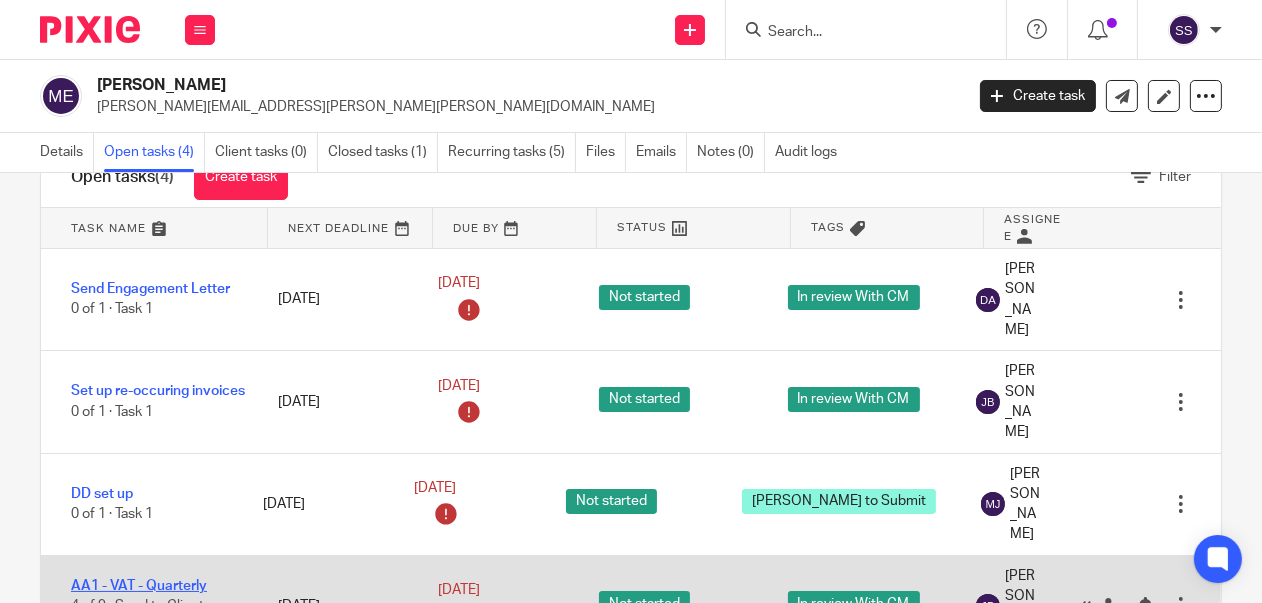 click on "AA1 - VAT - Quarterly" at bounding box center [139, 586] 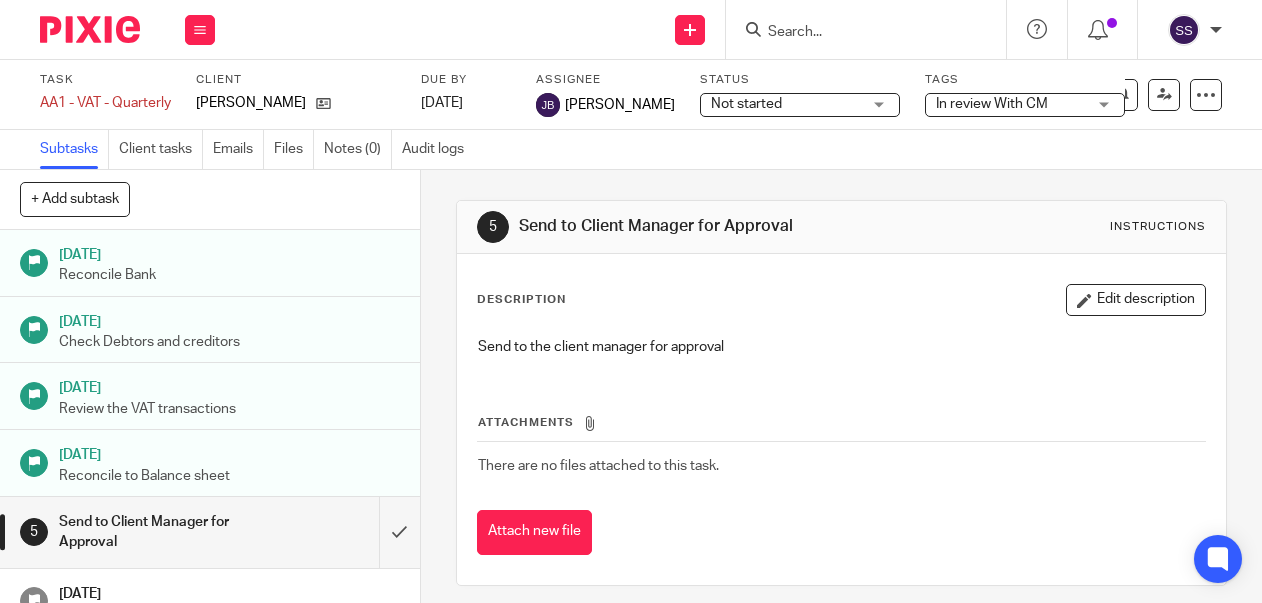 scroll, scrollTop: 0, scrollLeft: 0, axis: both 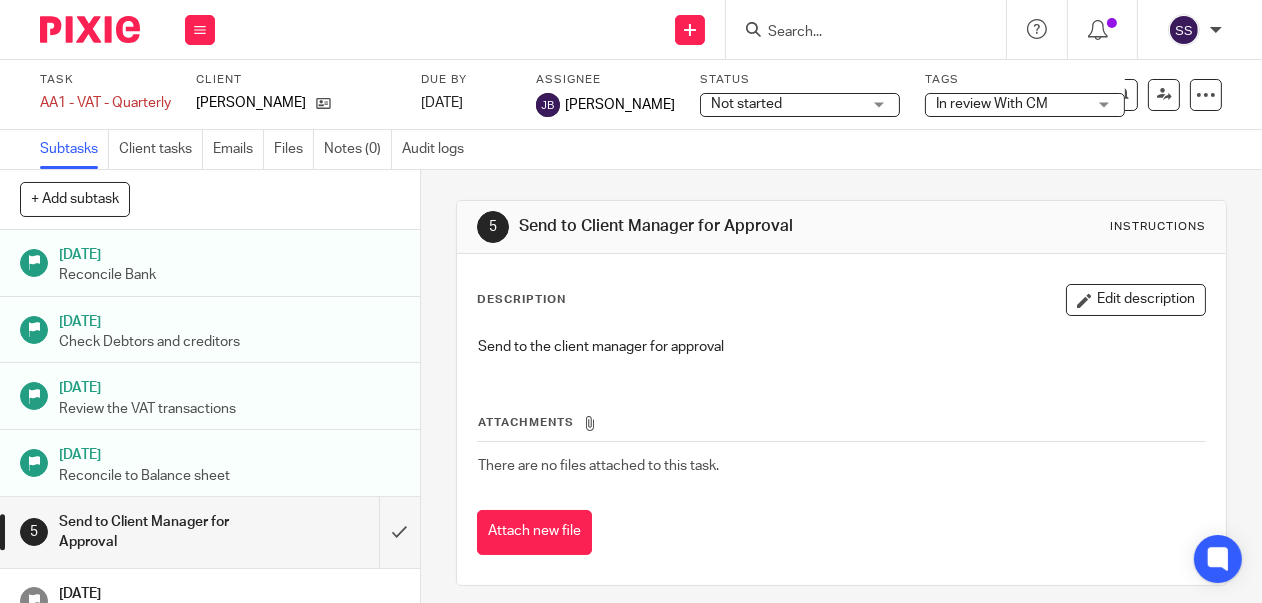 click on "Not started
Not started" at bounding box center (800, 105) 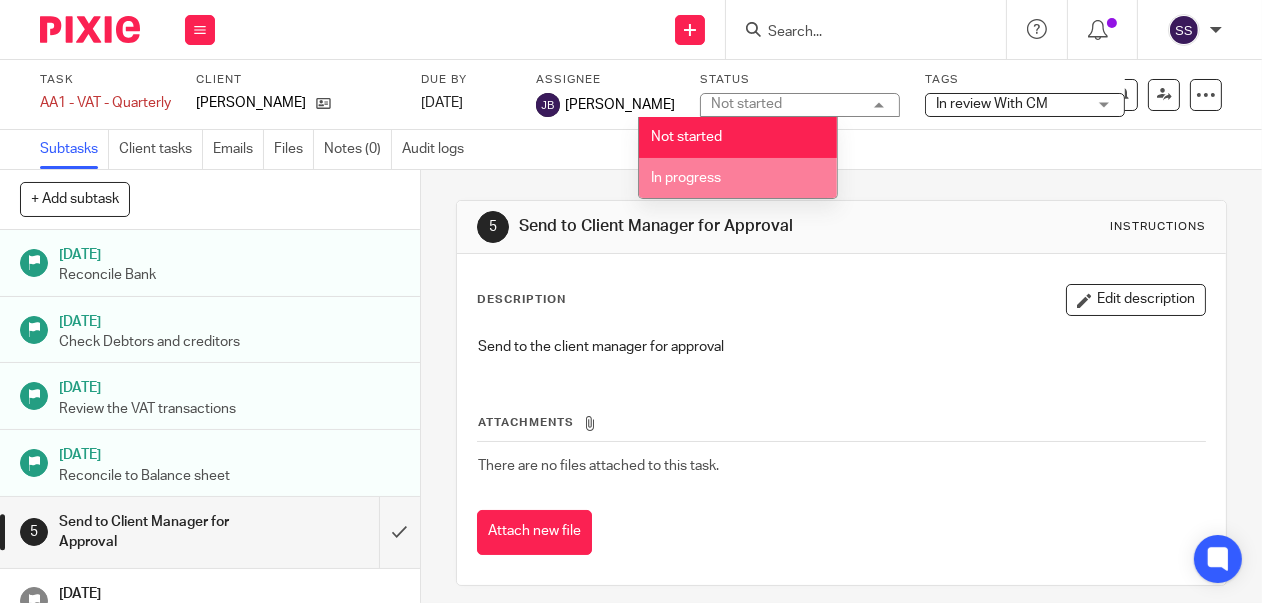 click on "In progress" at bounding box center [687, 178] 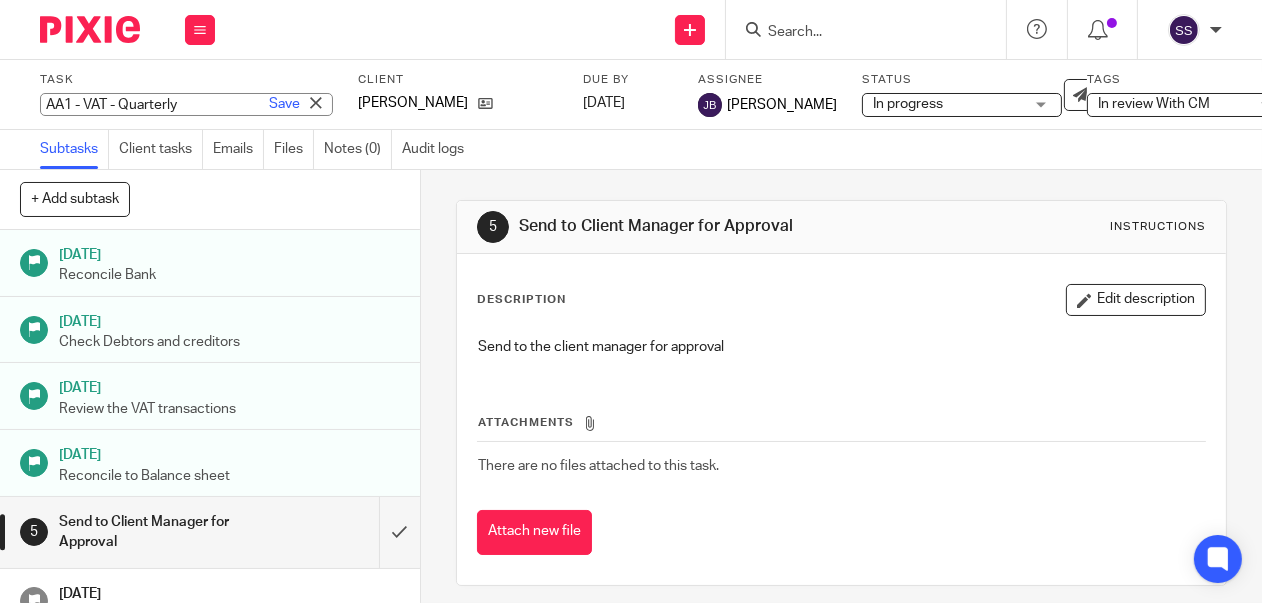 click on "AA1 - VAT - Quarterly   Save
AA1 - VAT - Quarterly" at bounding box center (186, 104) 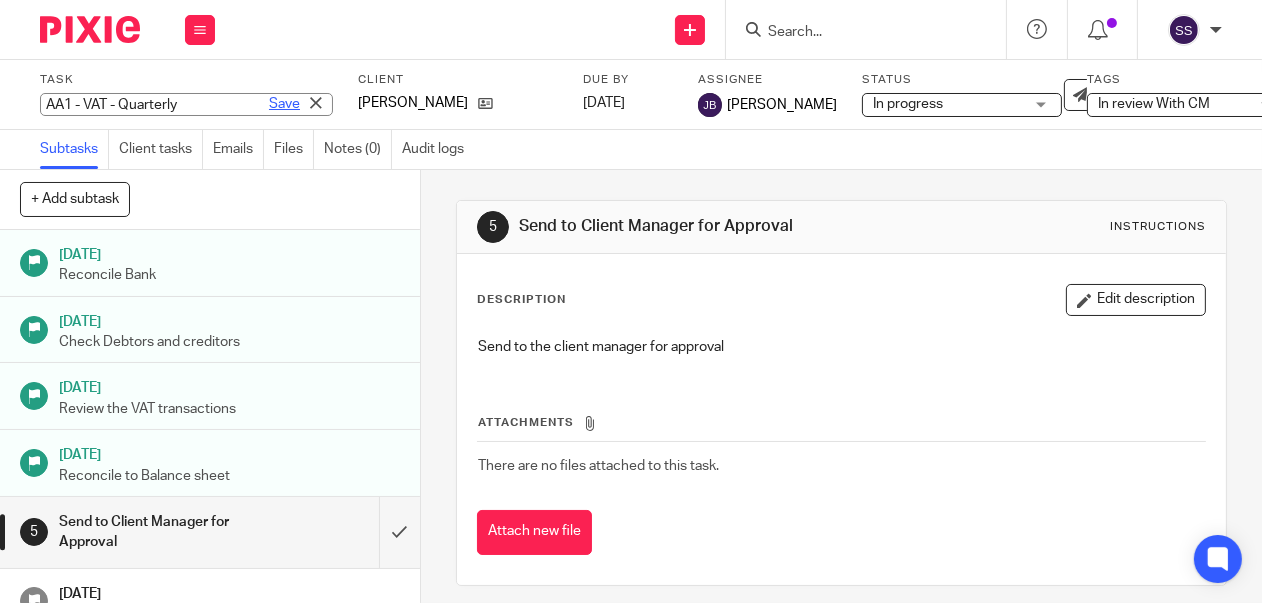 click on "Save" at bounding box center (284, 104) 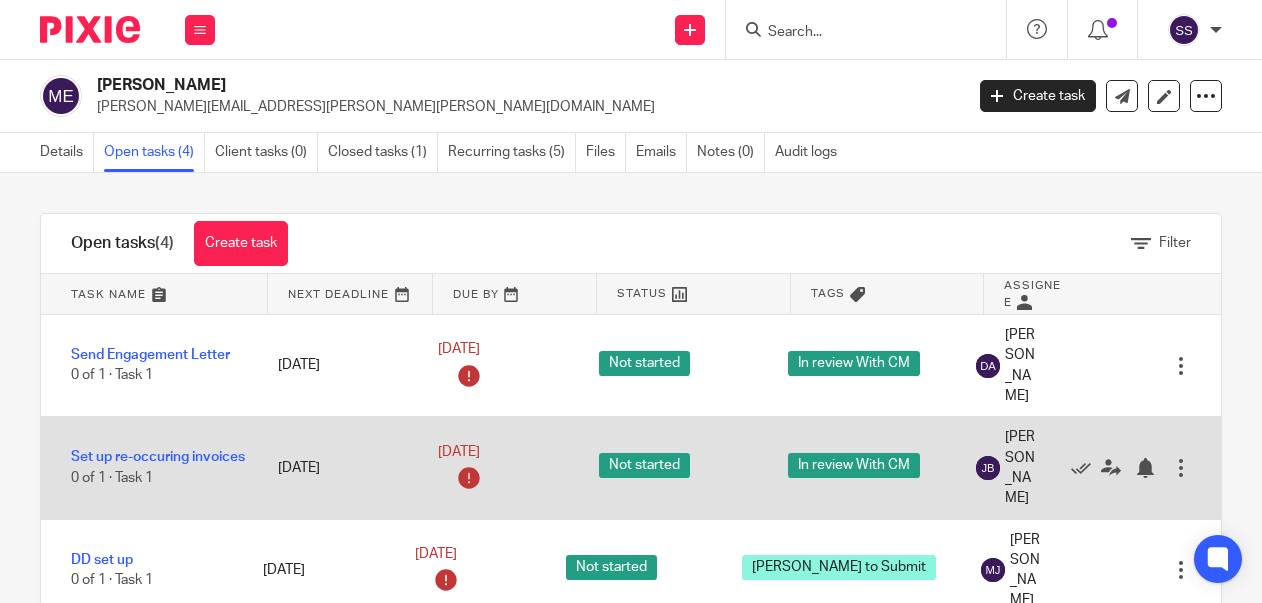 scroll, scrollTop: 0, scrollLeft: 0, axis: both 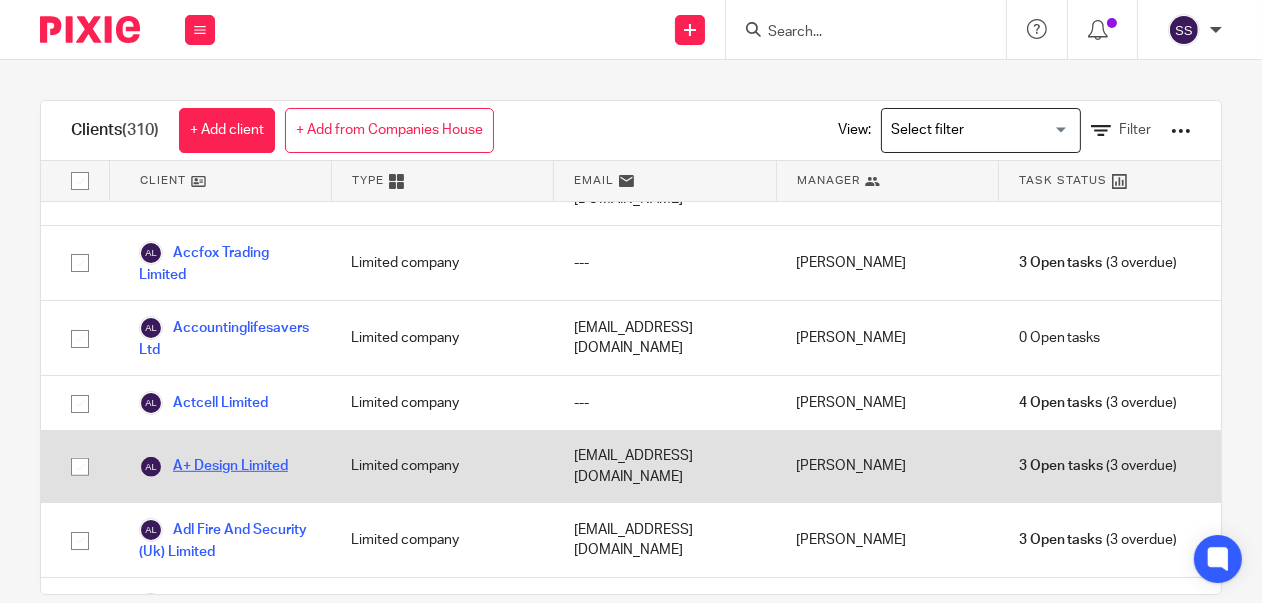 click on "A+ Design Limited" at bounding box center [213, 467] 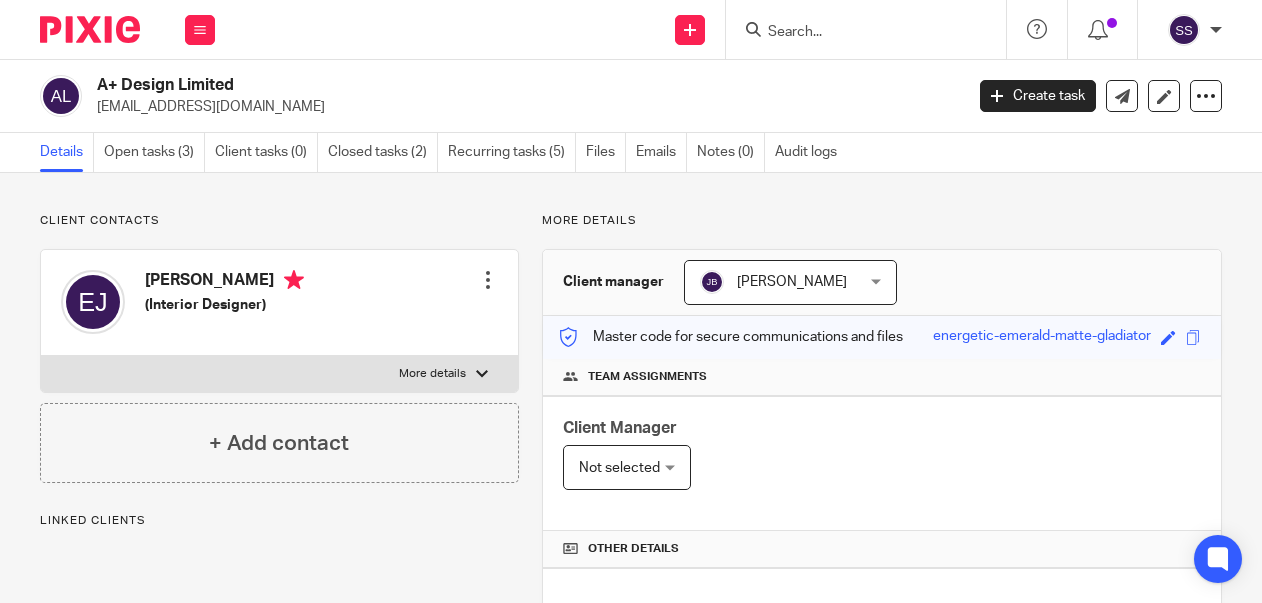 scroll, scrollTop: 0, scrollLeft: 0, axis: both 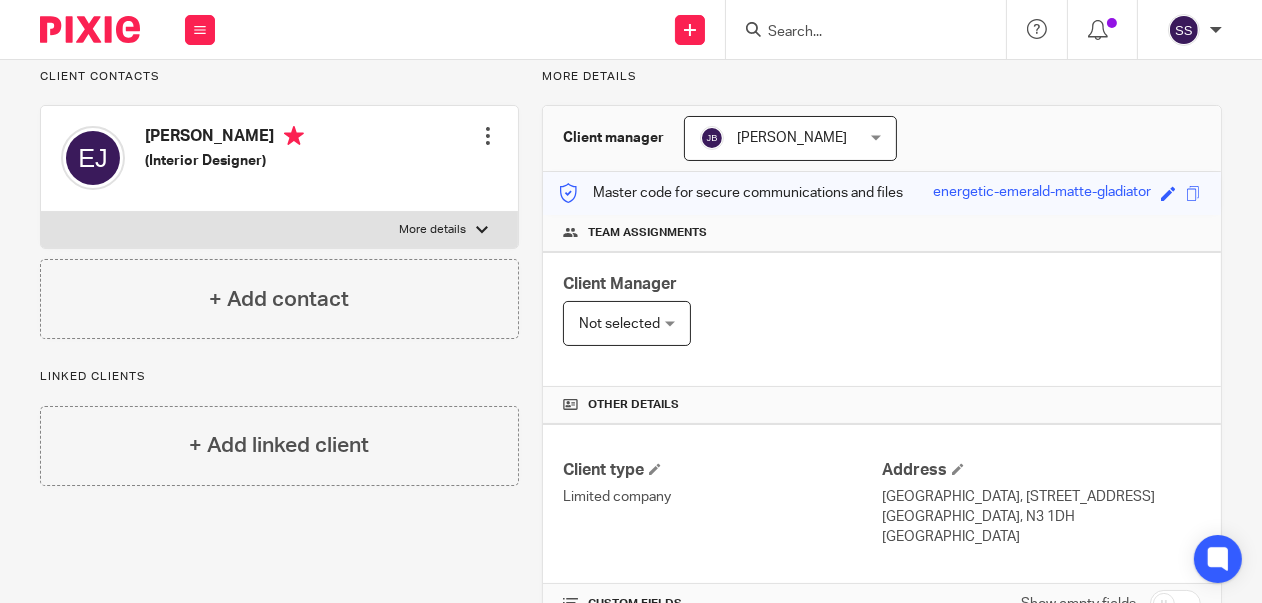click on "[PERSON_NAME]
[PERSON_NAME]" at bounding box center [790, 138] 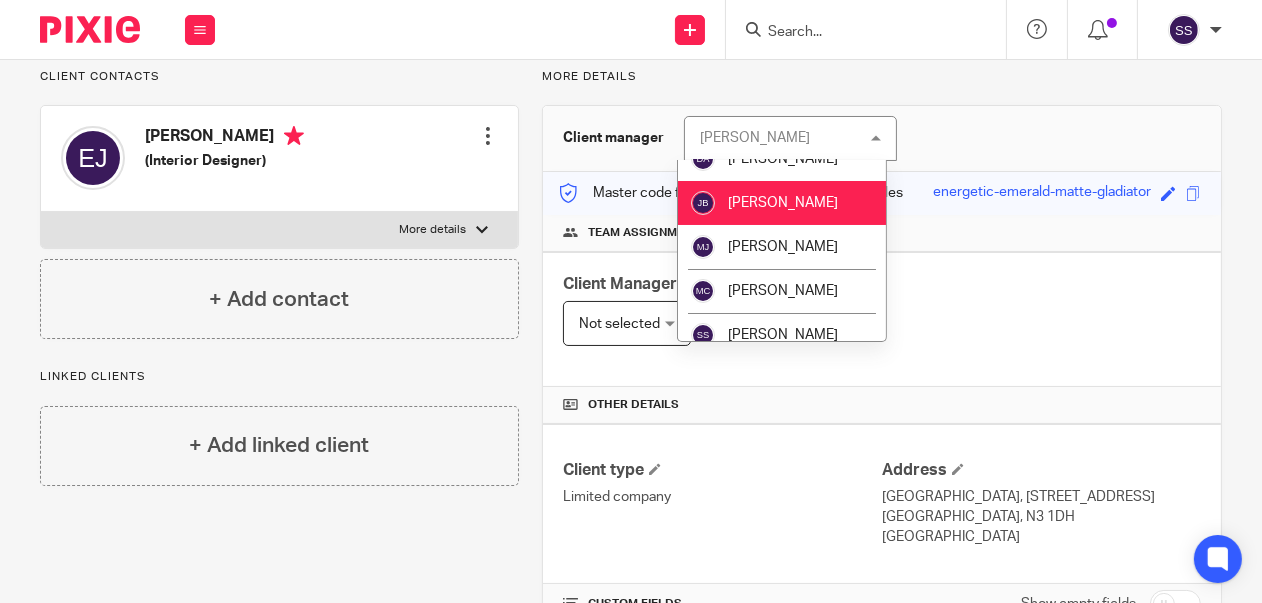 scroll, scrollTop: 247, scrollLeft: 0, axis: vertical 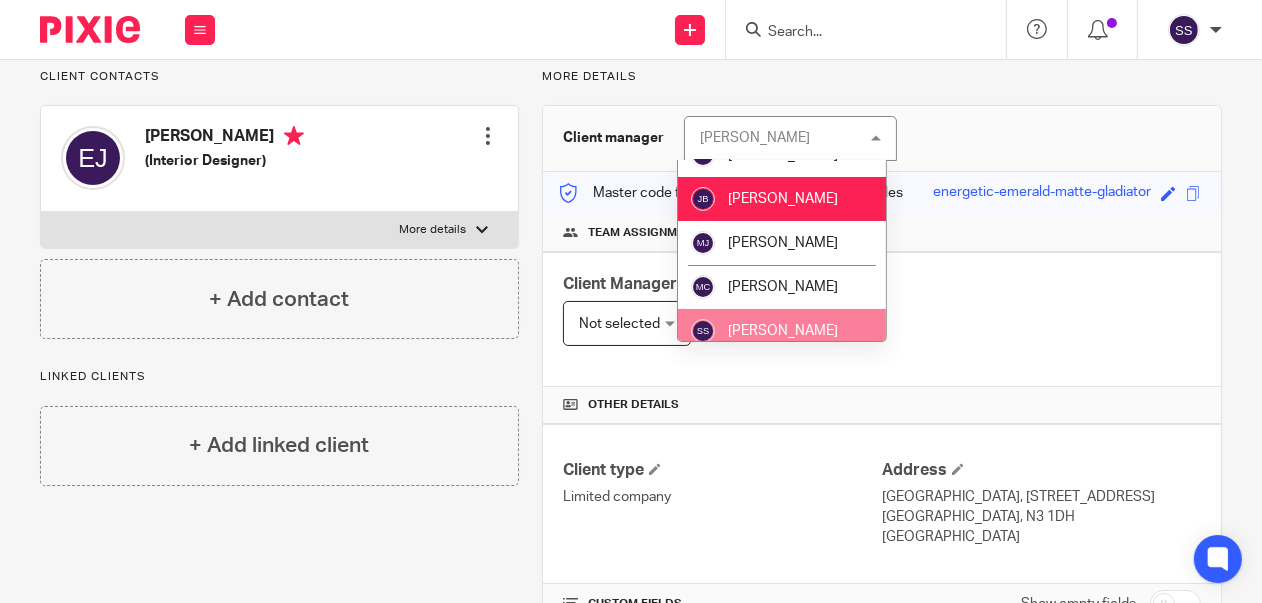 click on "[PERSON_NAME]" at bounding box center (782, 331) 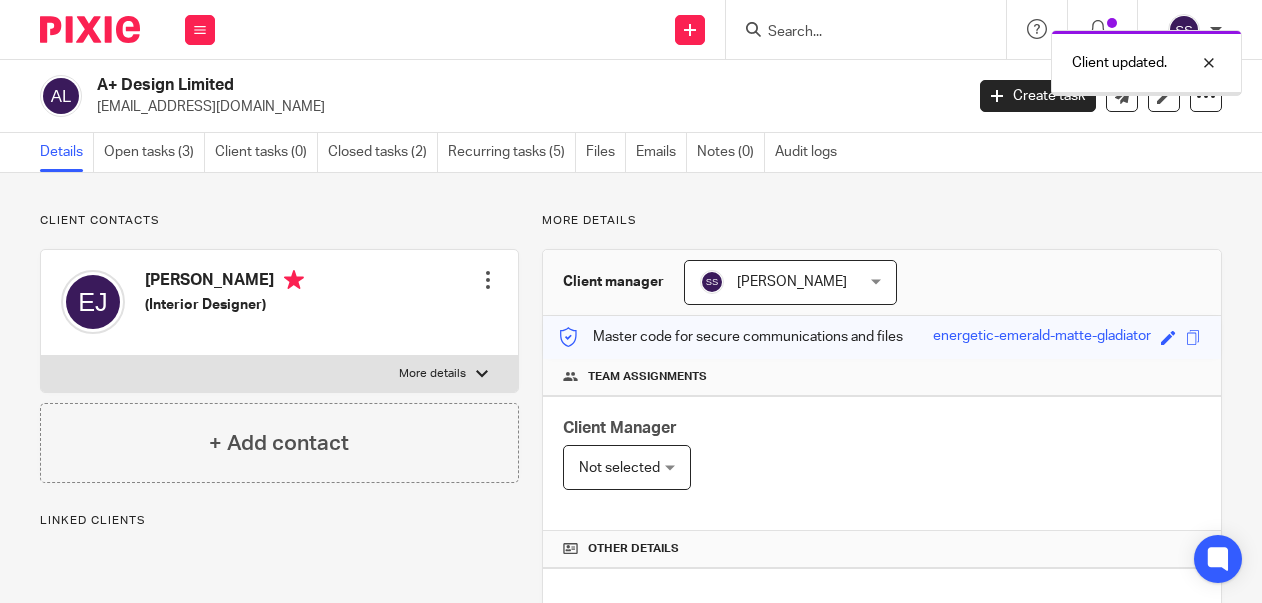 scroll, scrollTop: 0, scrollLeft: 0, axis: both 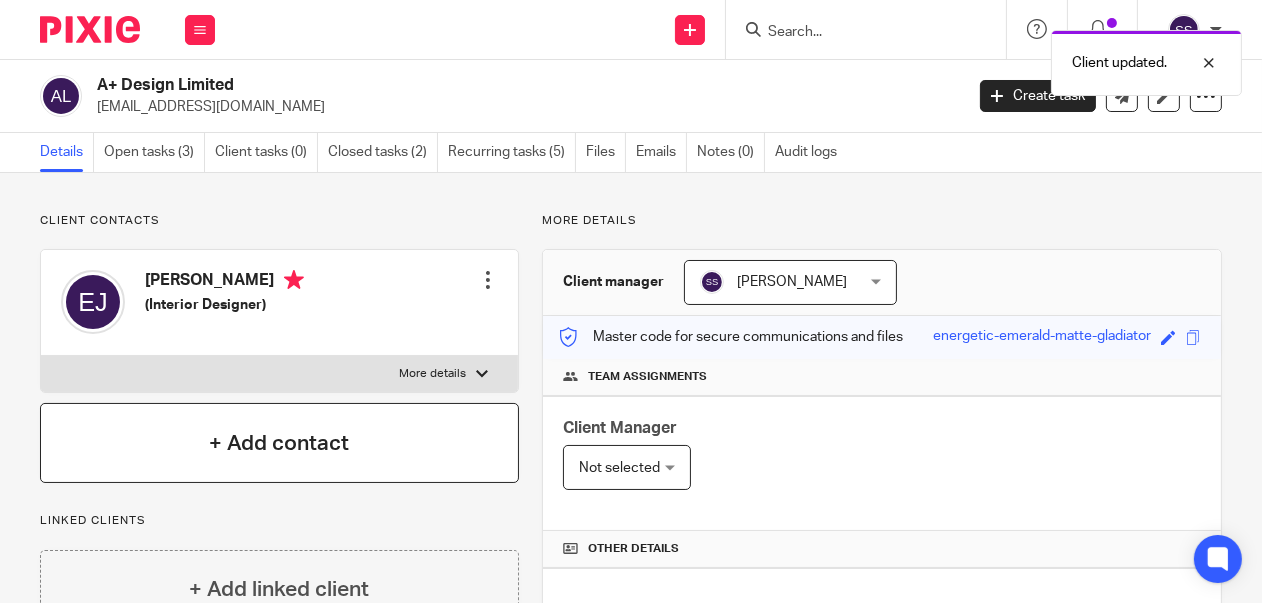 click on "+ Add contact" at bounding box center (279, 443) 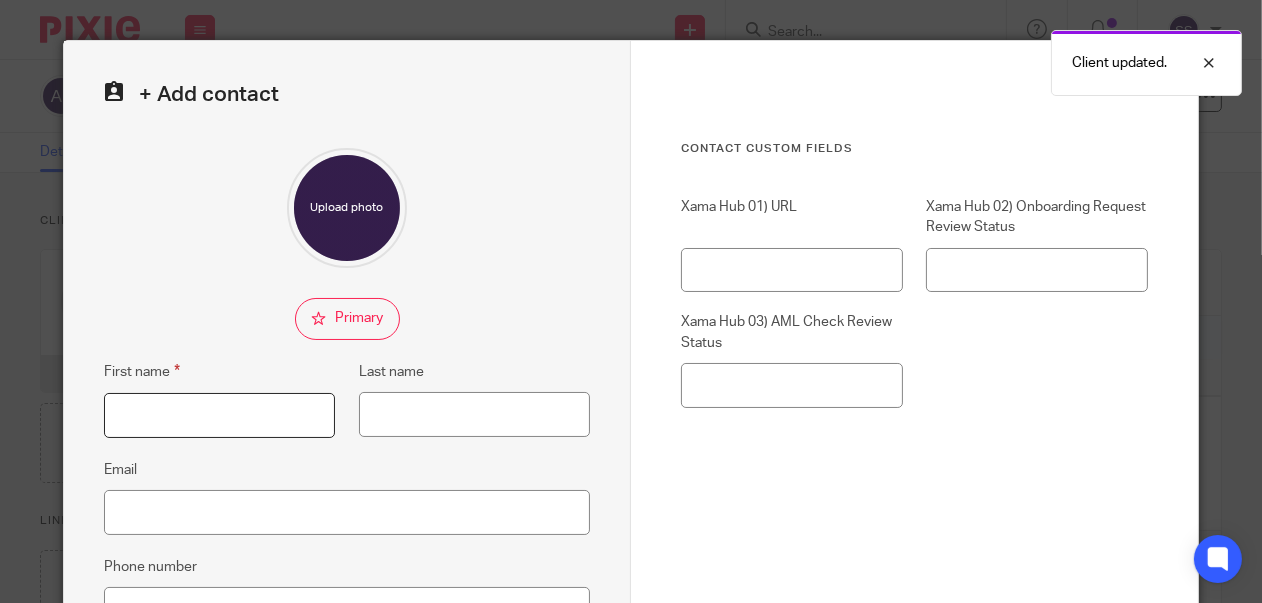 click on "First name" at bounding box center (219, 415) 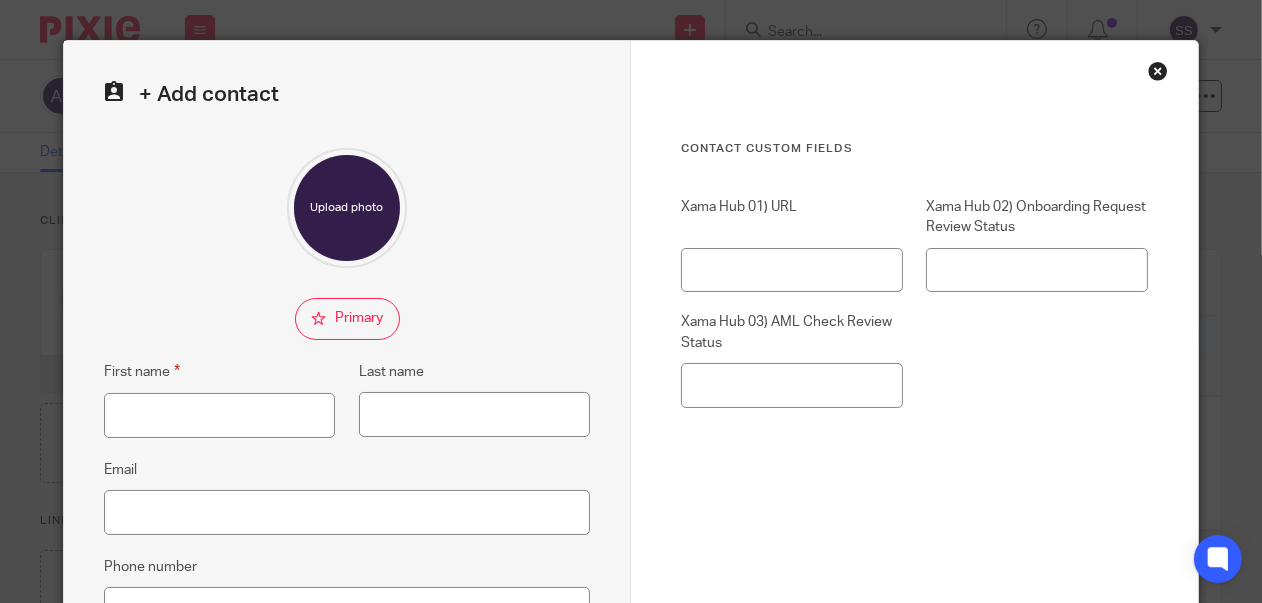 click at bounding box center (1158, 71) 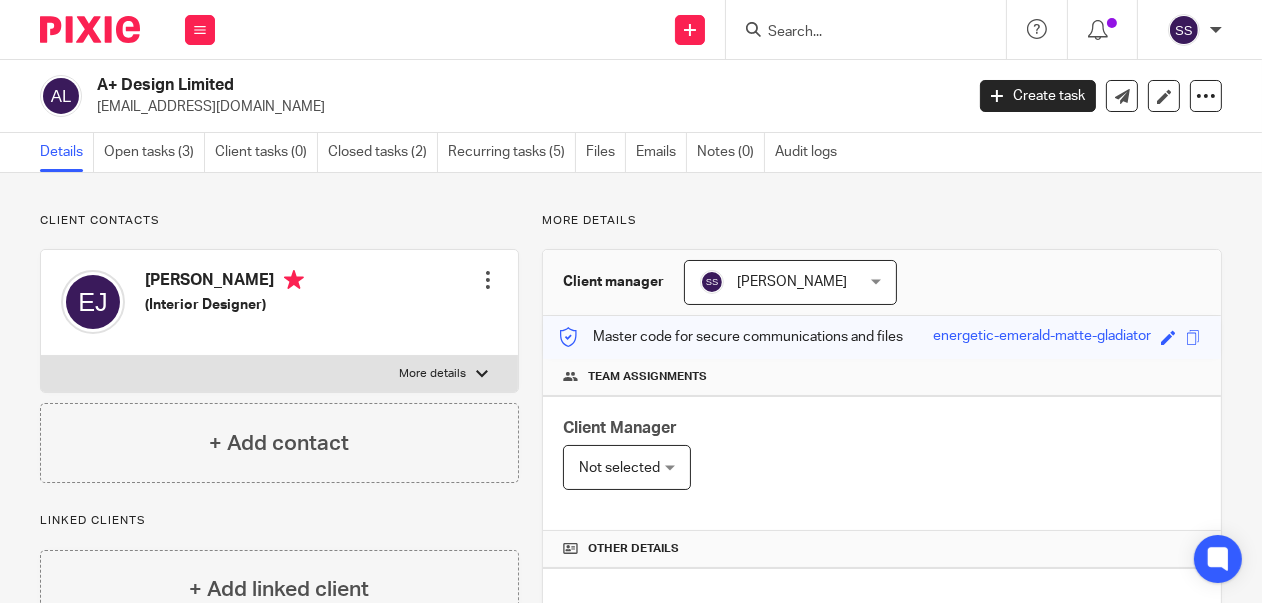 click on "Elias Mariano Janin" at bounding box center [224, 282] 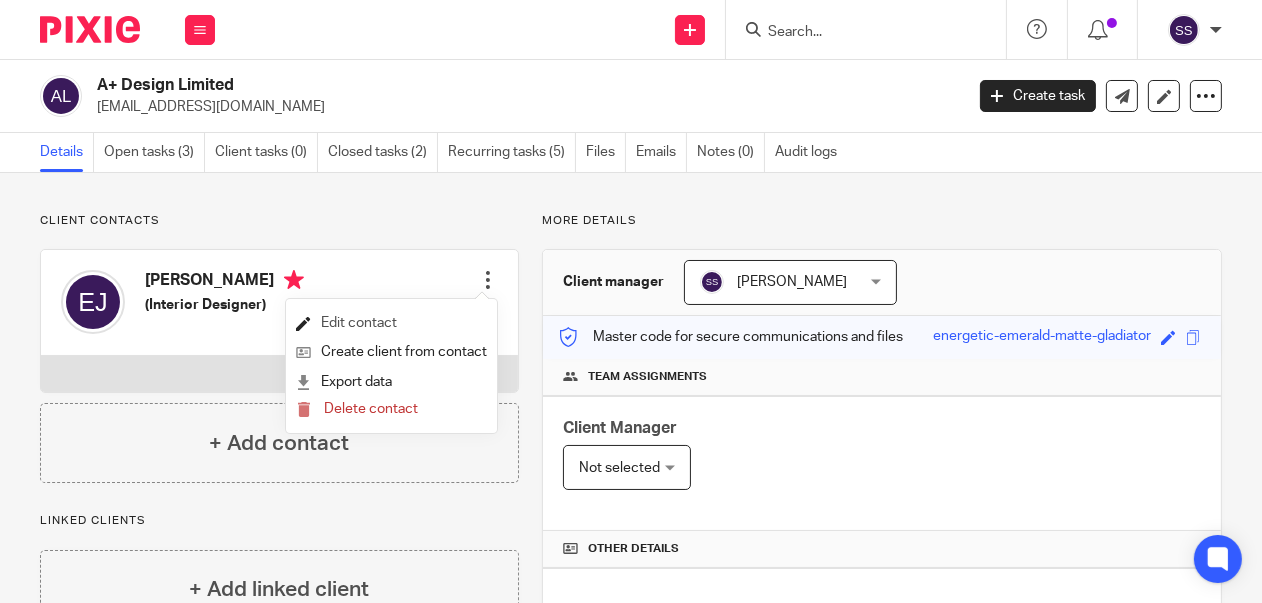 click on "Edit contact" at bounding box center (391, 323) 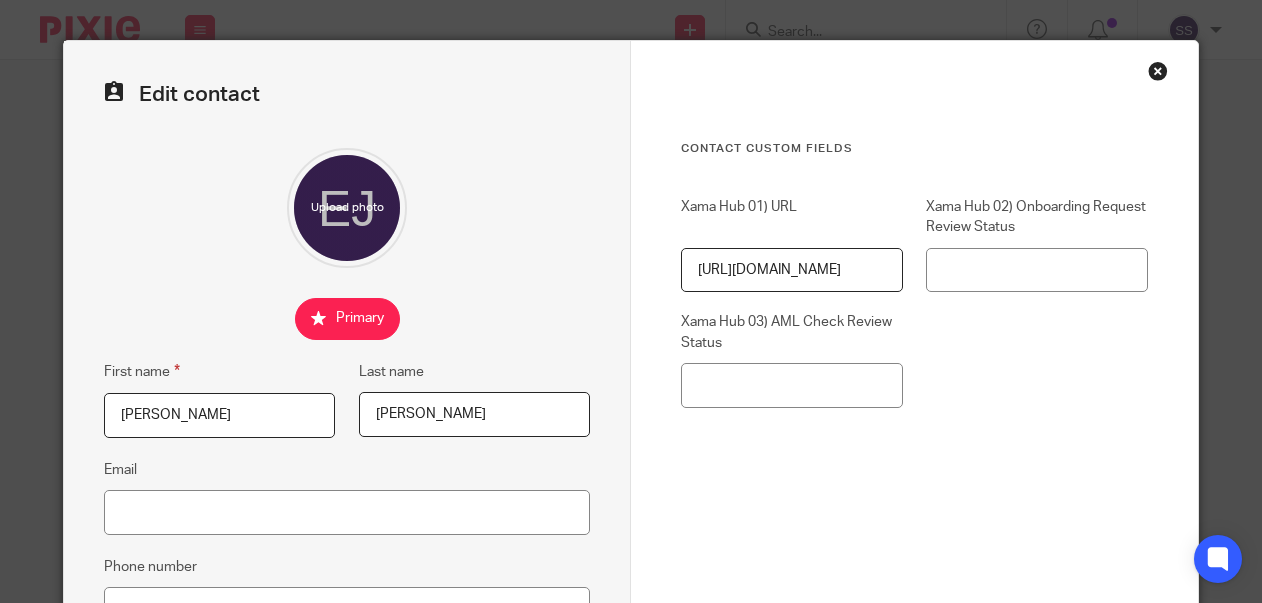 scroll, scrollTop: 0, scrollLeft: 0, axis: both 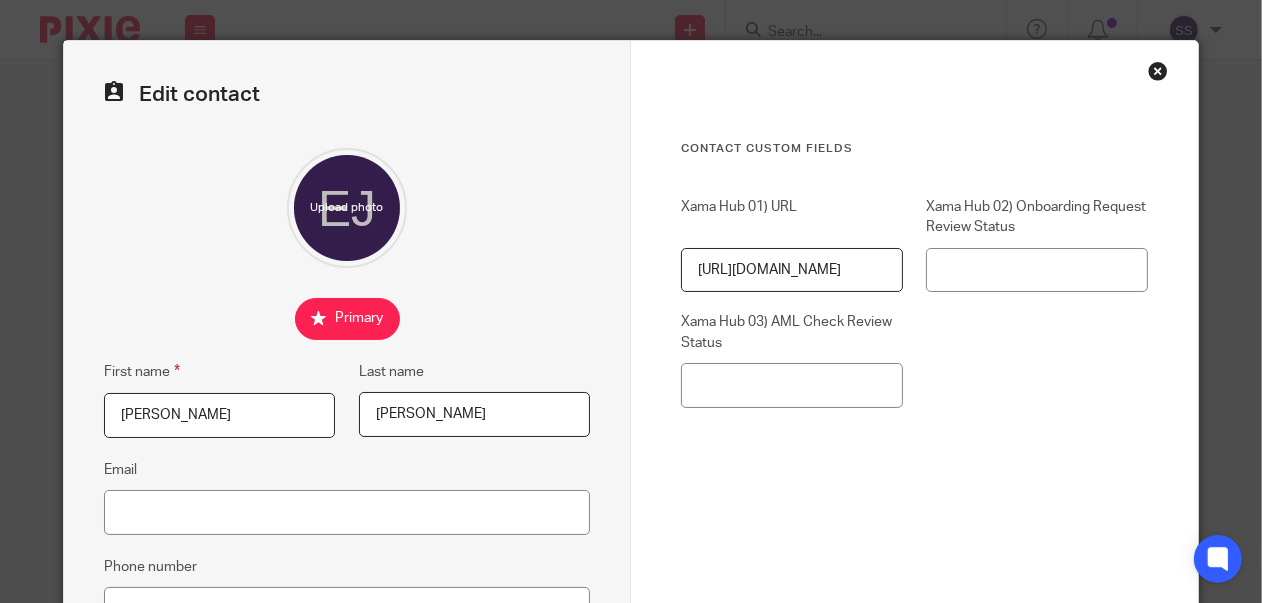 click on "Contact Custom fields
Xama Hub 01) URL
[URL][DOMAIN_NAME]
Xama Hub 02) Onboarding Request Review Status
Xama Hub 03) AML Check Review Status" at bounding box center (914, 407) 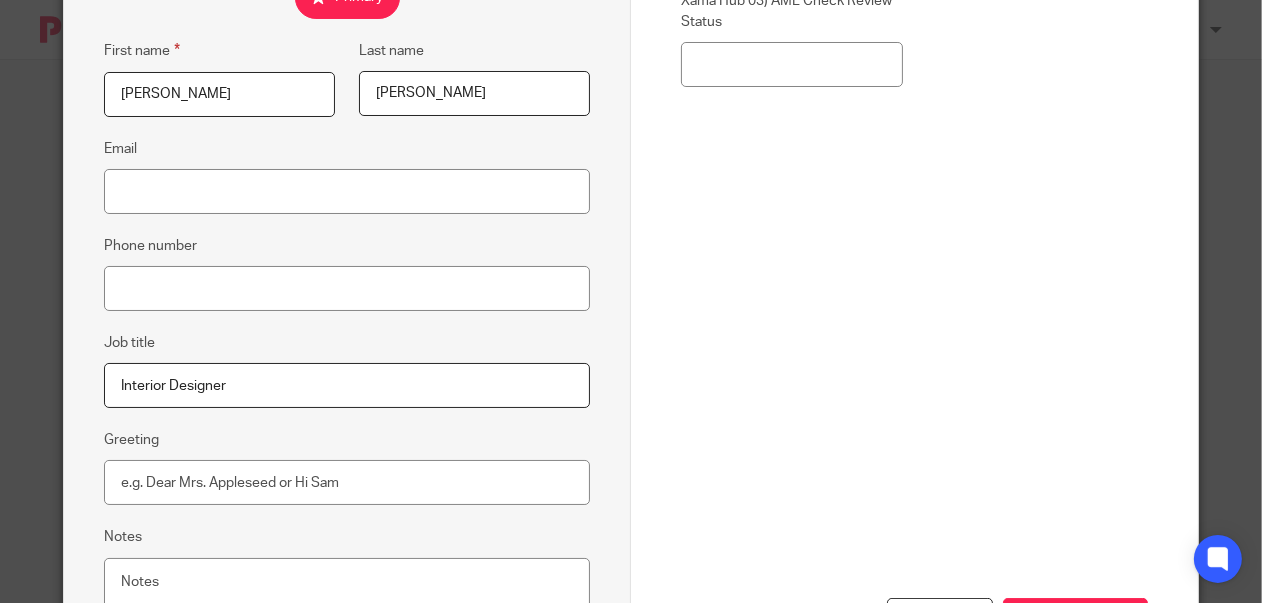 scroll, scrollTop: 328, scrollLeft: 0, axis: vertical 